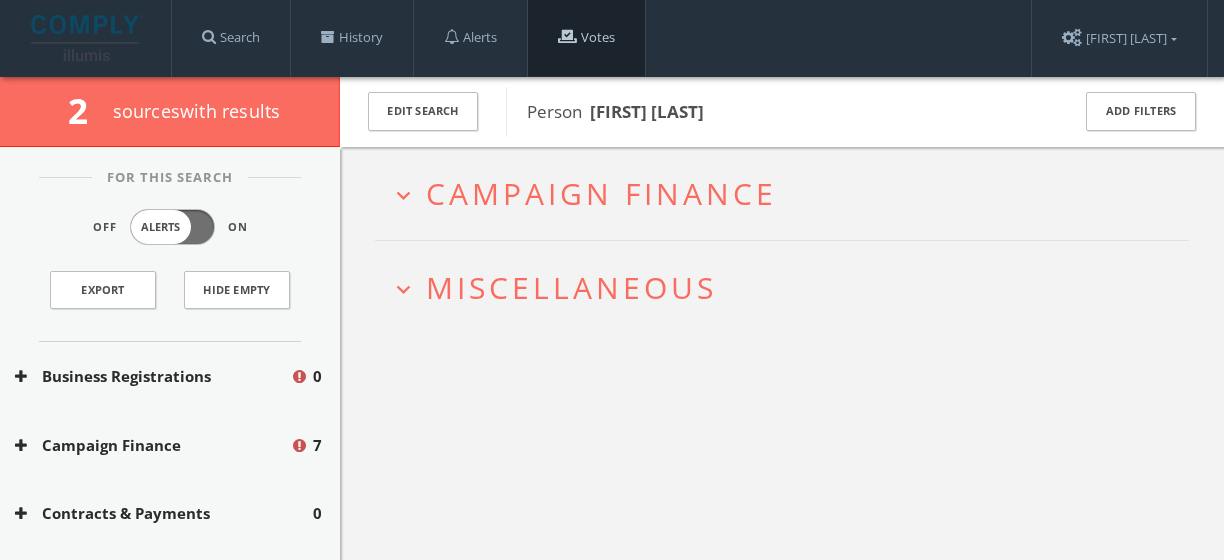 scroll, scrollTop: 0, scrollLeft: 0, axis: both 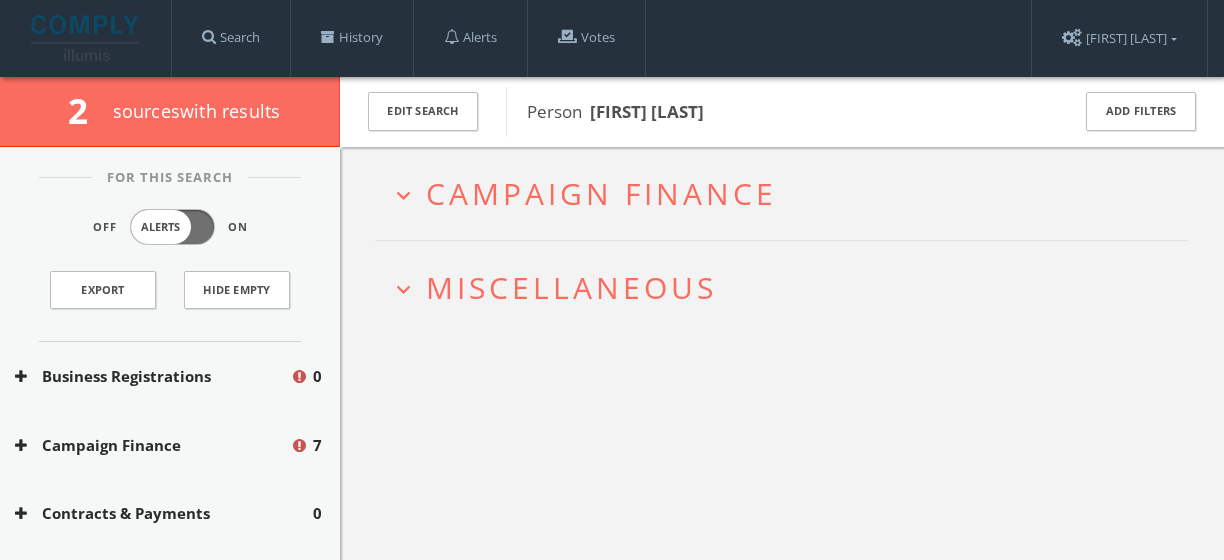 click on "Campaign Finance" at bounding box center [601, 193] 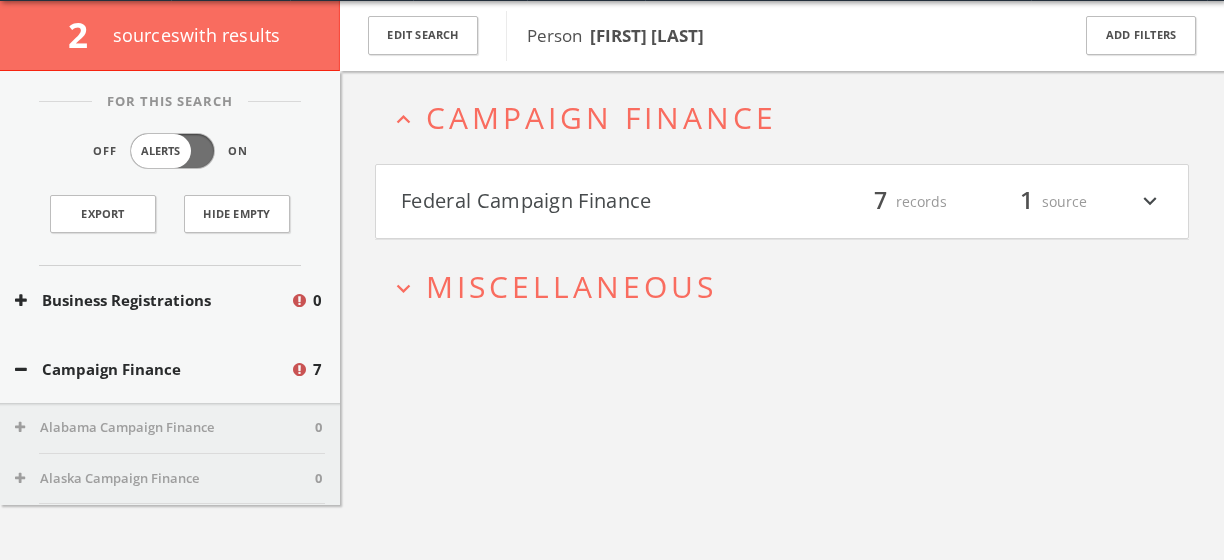 click on "Federal Campaign Finance" at bounding box center (591, 202) 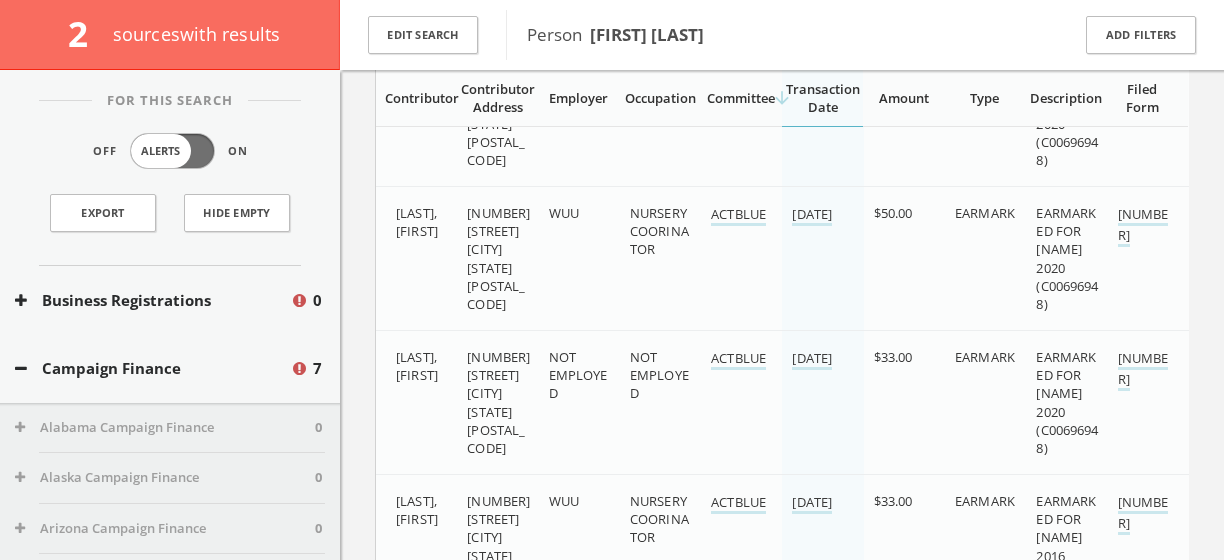 scroll, scrollTop: 544, scrollLeft: 0, axis: vertical 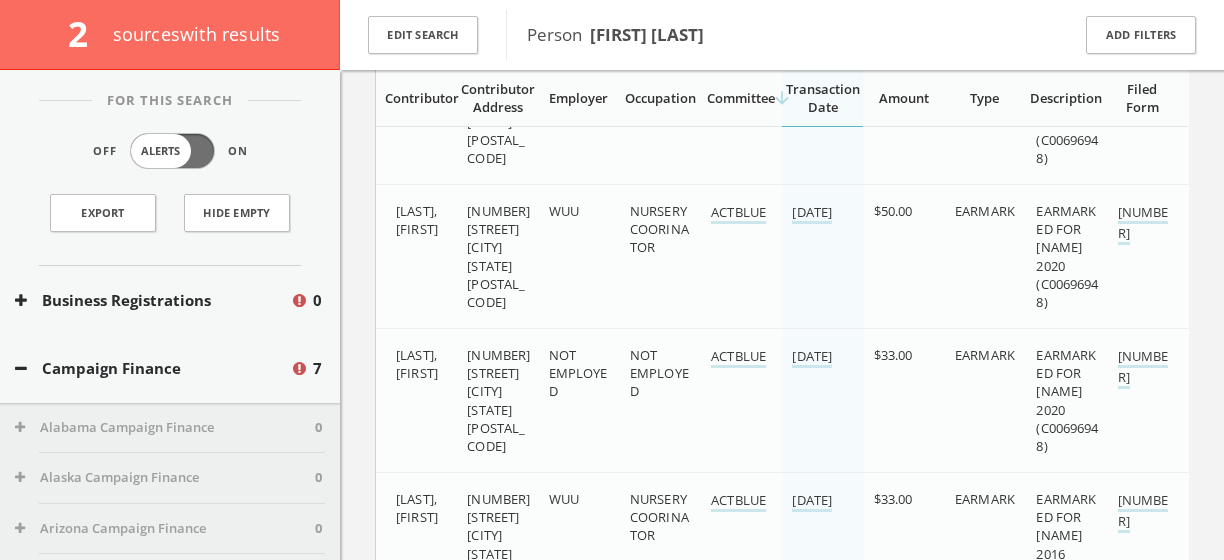 click on "Campaign Finance" at bounding box center (152, 368) 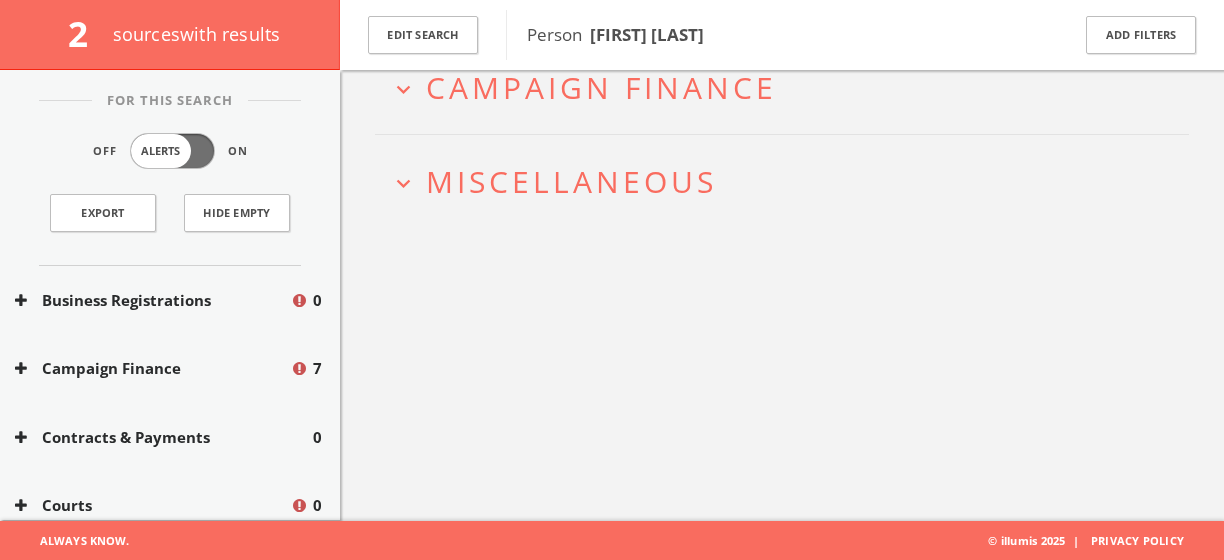 click on "Miscellaneous" at bounding box center [571, 181] 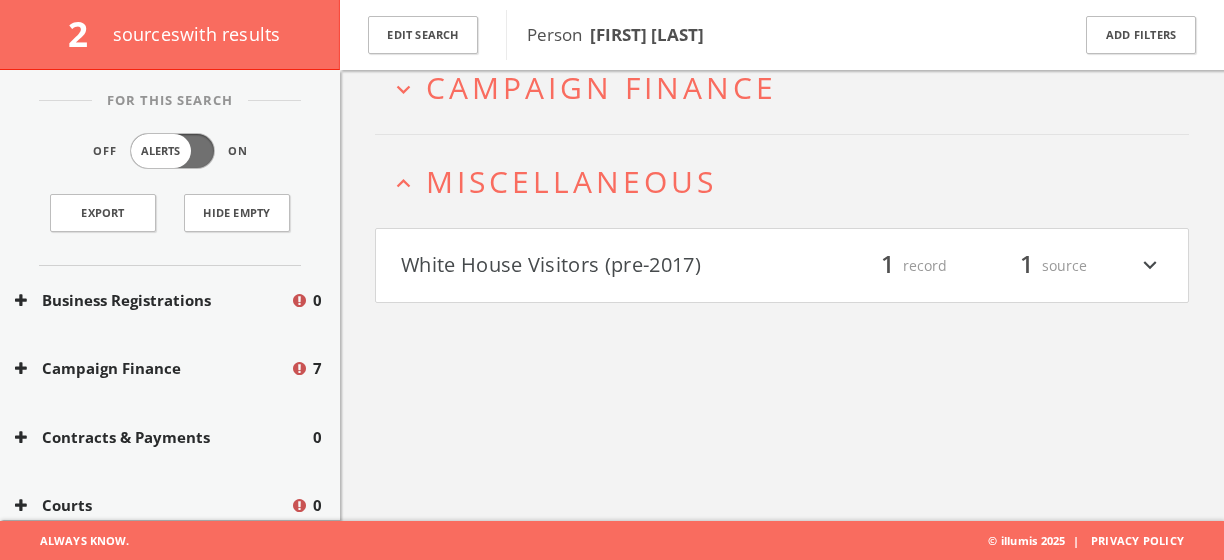 click on "White House Visitors (pre-2017)" at bounding box center [591, 266] 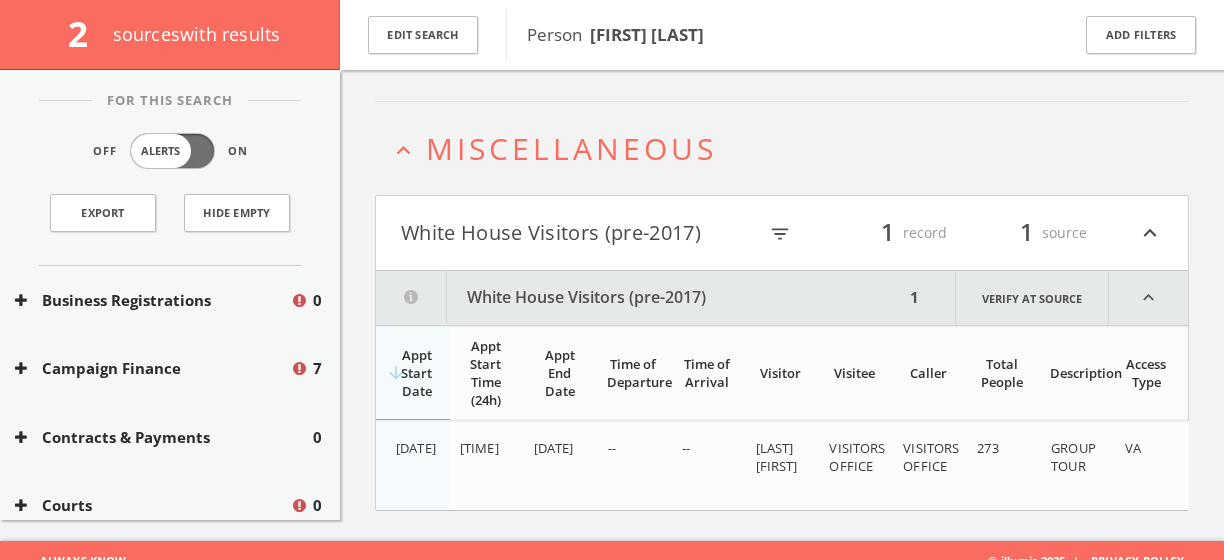 scroll, scrollTop: 167, scrollLeft: 0, axis: vertical 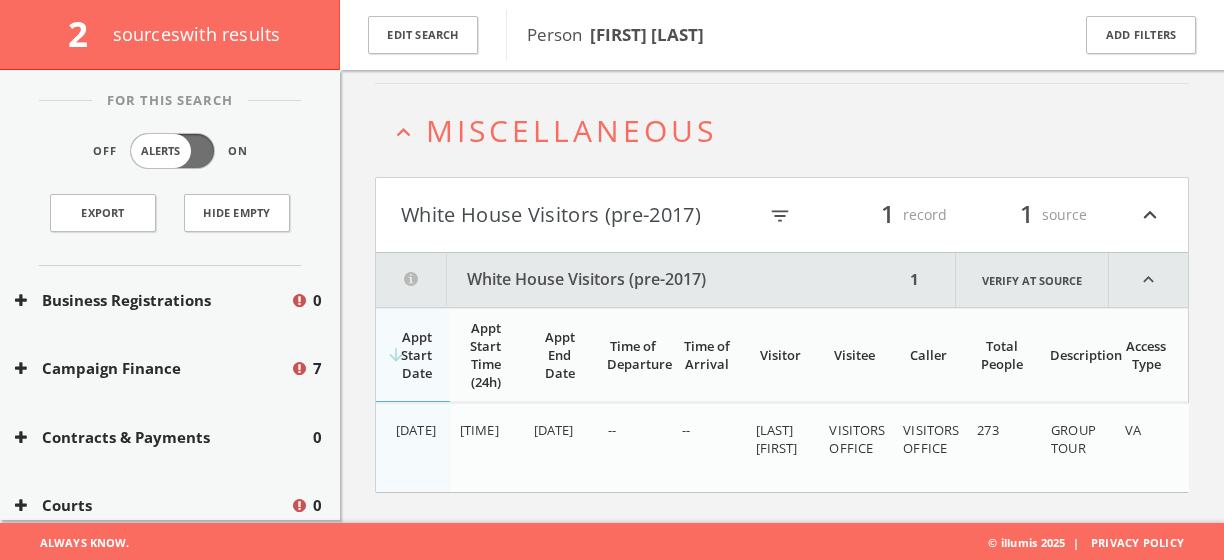 click on "White House Visitors (pre-2017)" at bounding box center [578, 215] 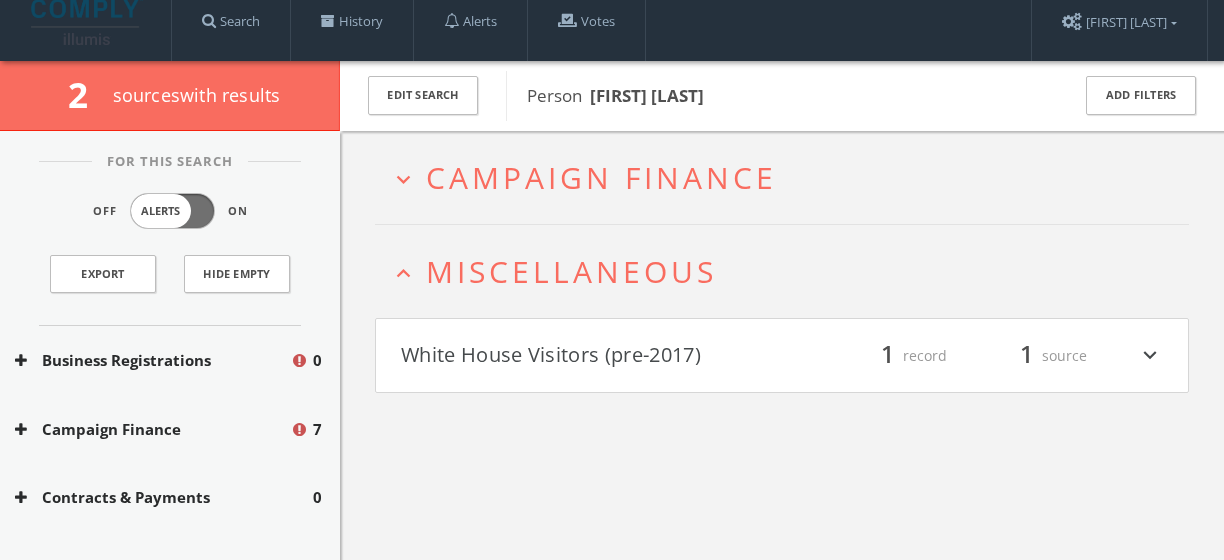 click on "Campaign Finance" at bounding box center (601, 177) 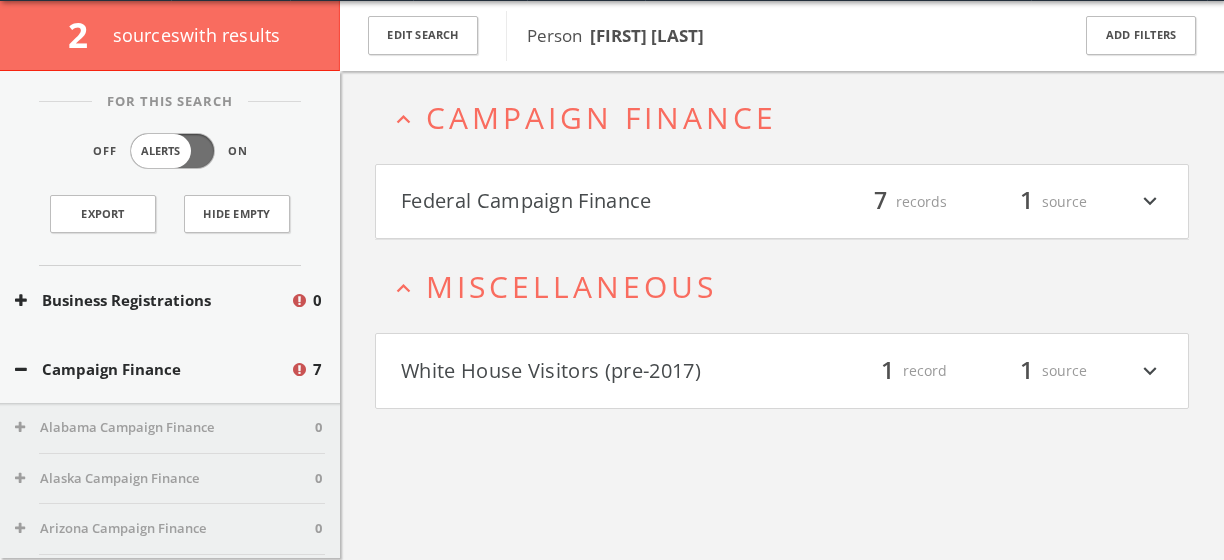 click on "Federal Campaign Finance" at bounding box center (591, 202) 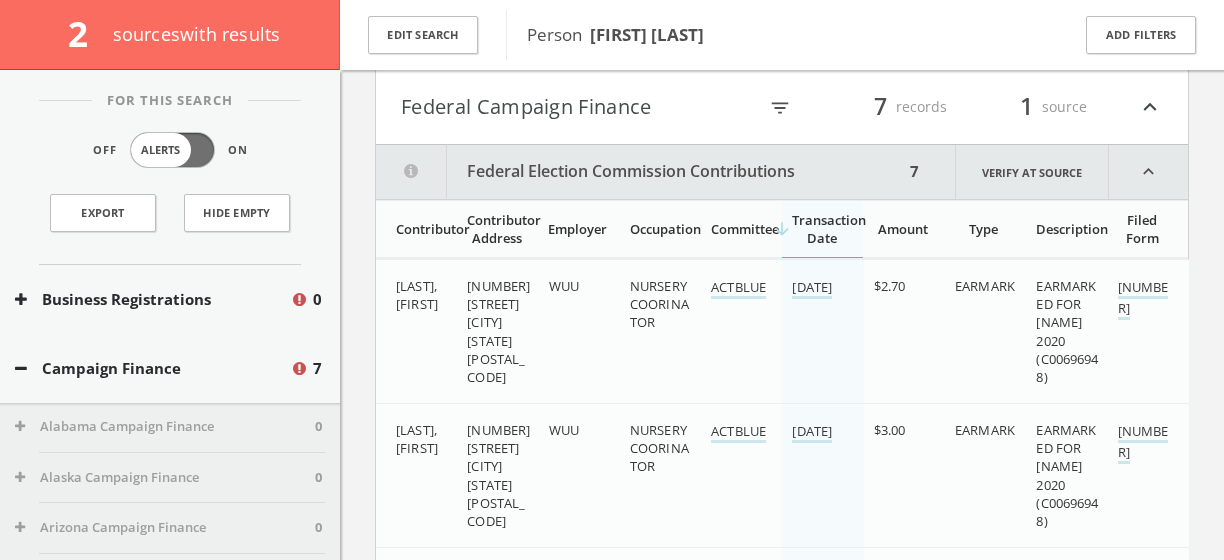 scroll, scrollTop: 221, scrollLeft: 0, axis: vertical 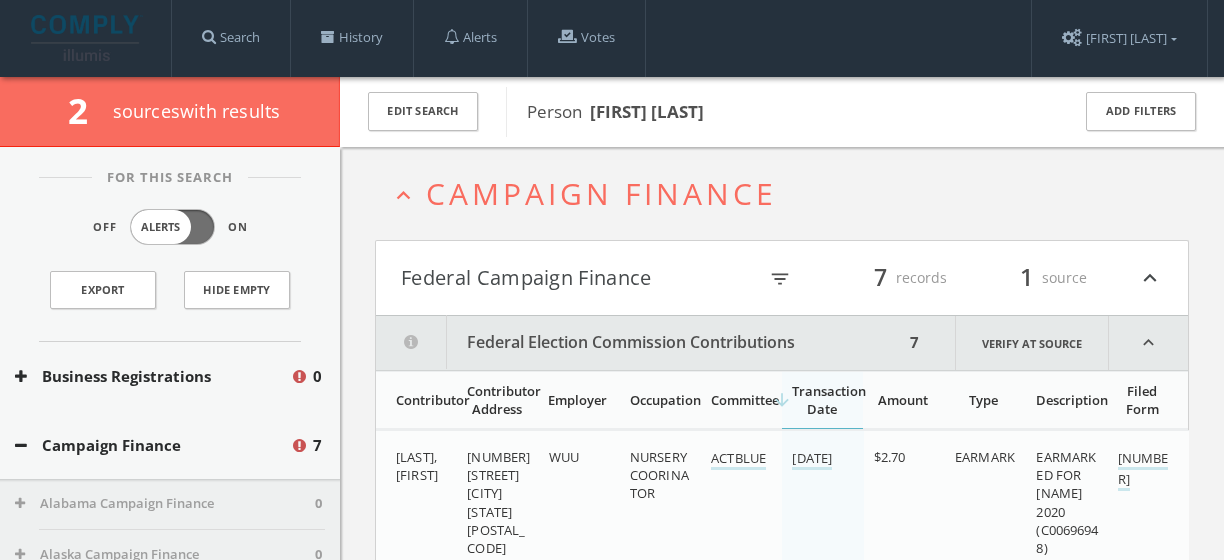 click on "Federal Campaign Finance" at bounding box center (578, 278) 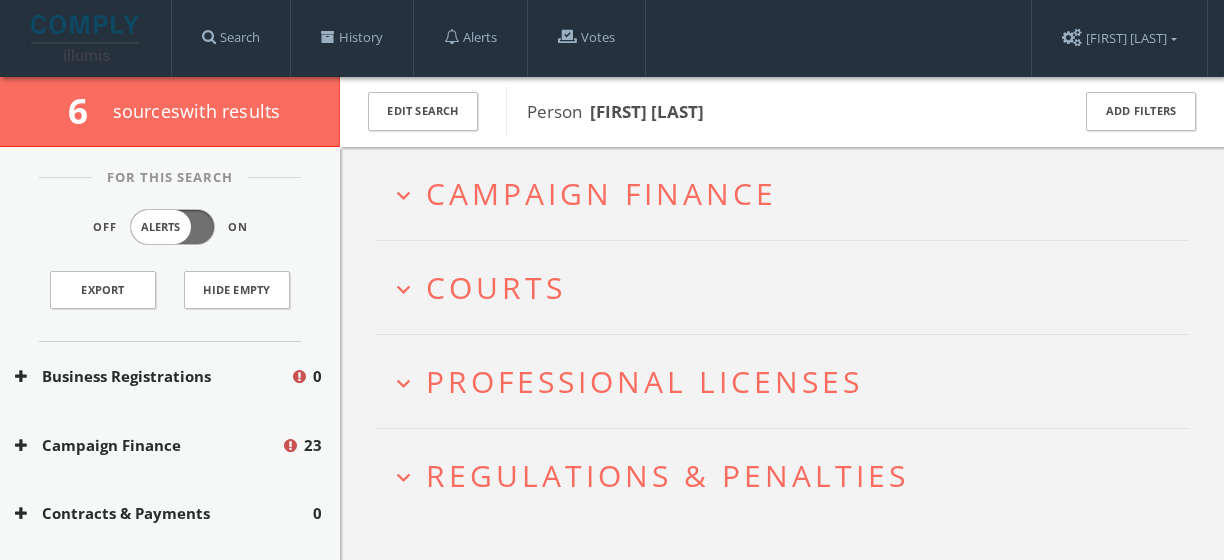 scroll, scrollTop: 0, scrollLeft: 0, axis: both 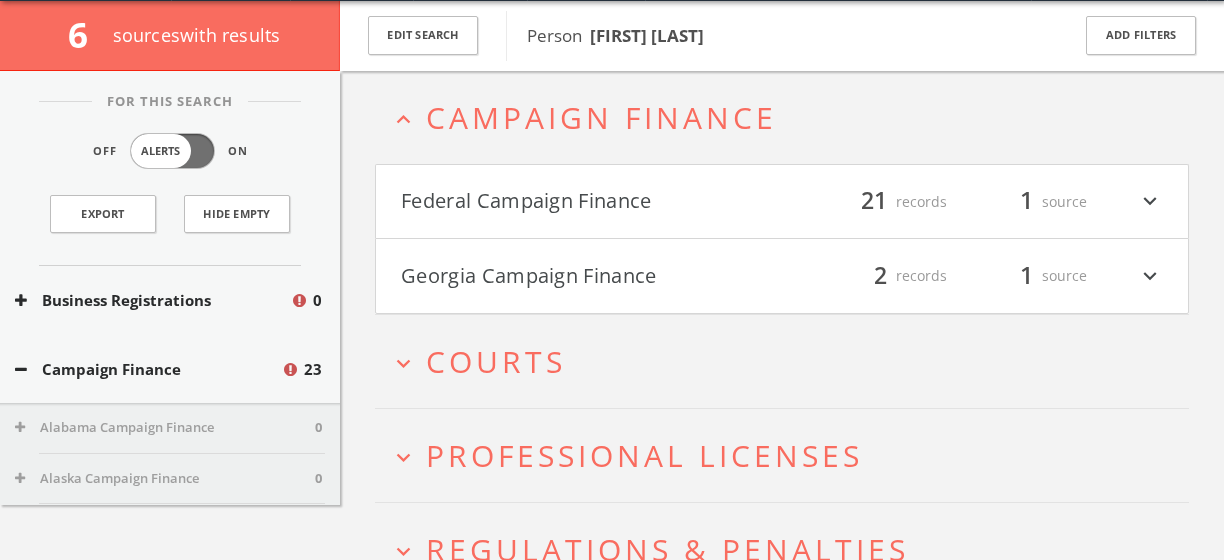 click on "Georgia Campaign Finance" at bounding box center (591, 276) 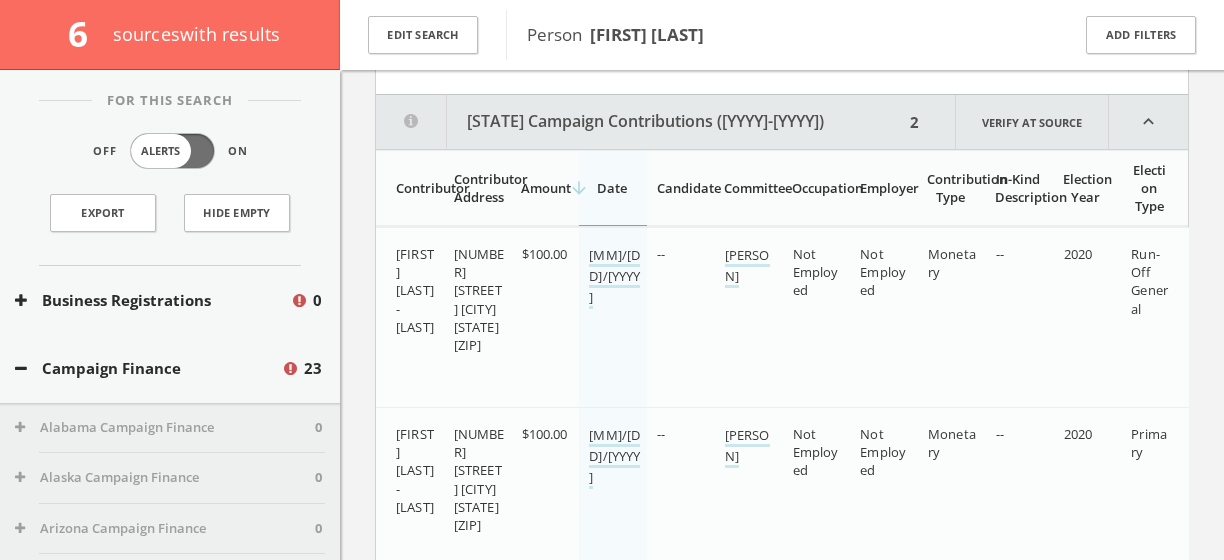 scroll, scrollTop: 318, scrollLeft: 0, axis: vertical 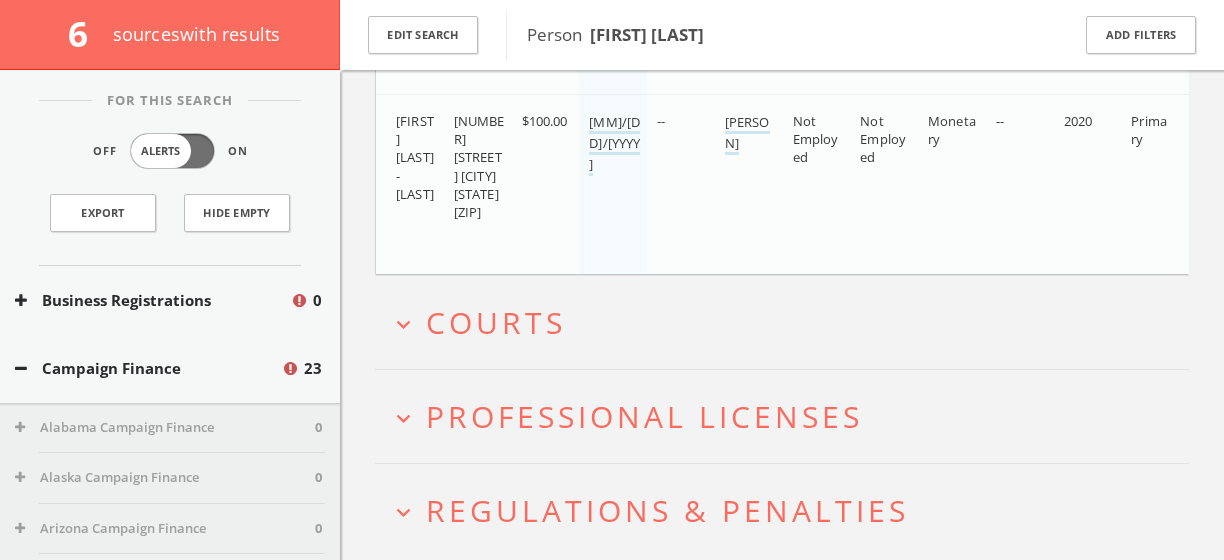 click on "expand_more Courts" at bounding box center [789, 322] 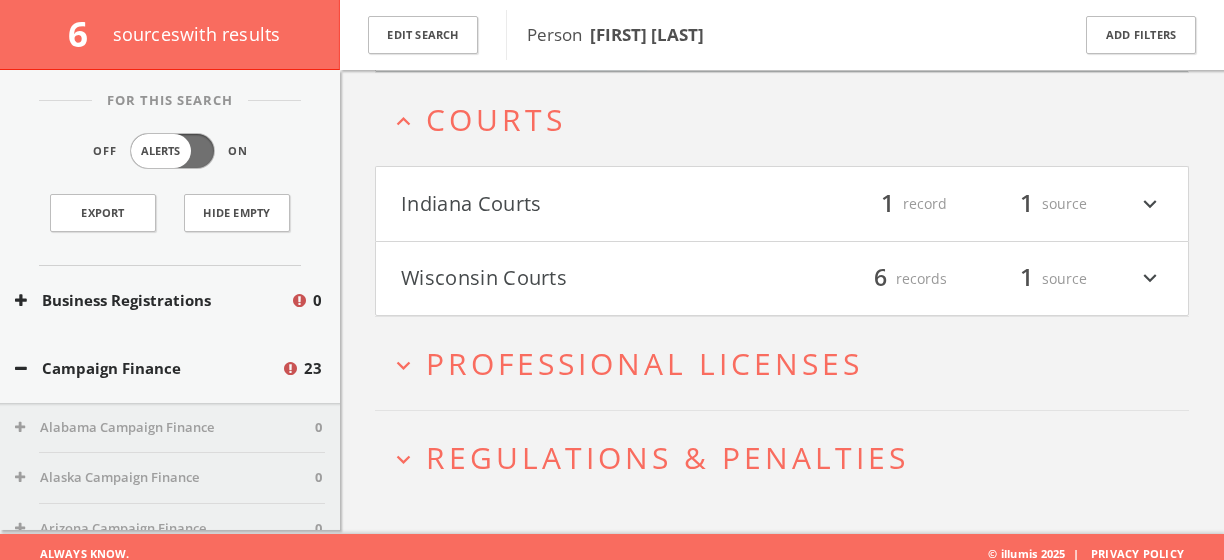 click on "Indiana Courts" at bounding box center [591, 204] 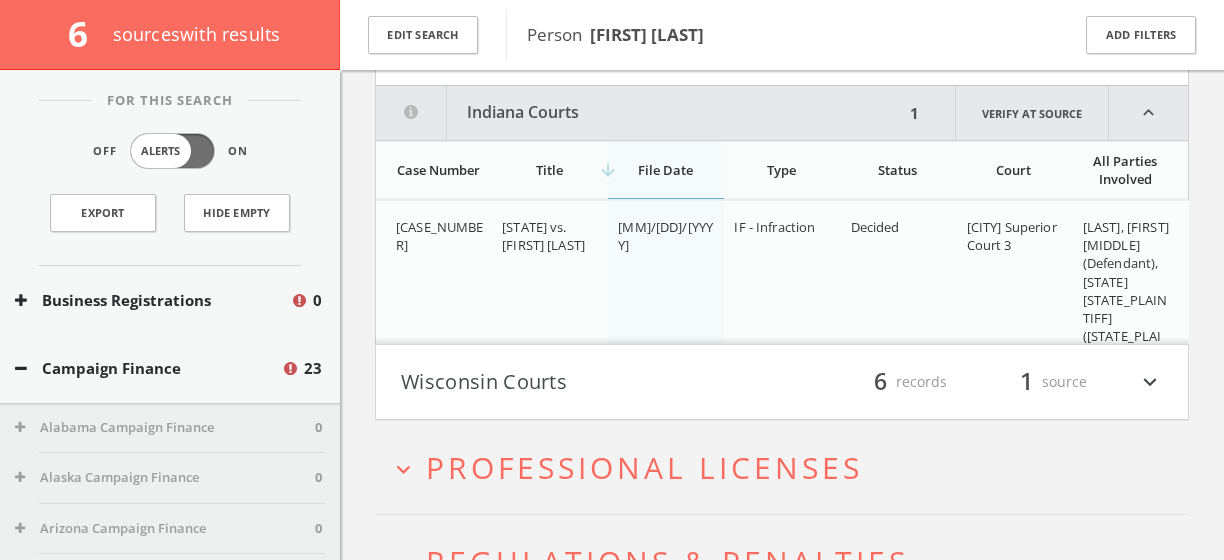 scroll, scrollTop: 988, scrollLeft: 0, axis: vertical 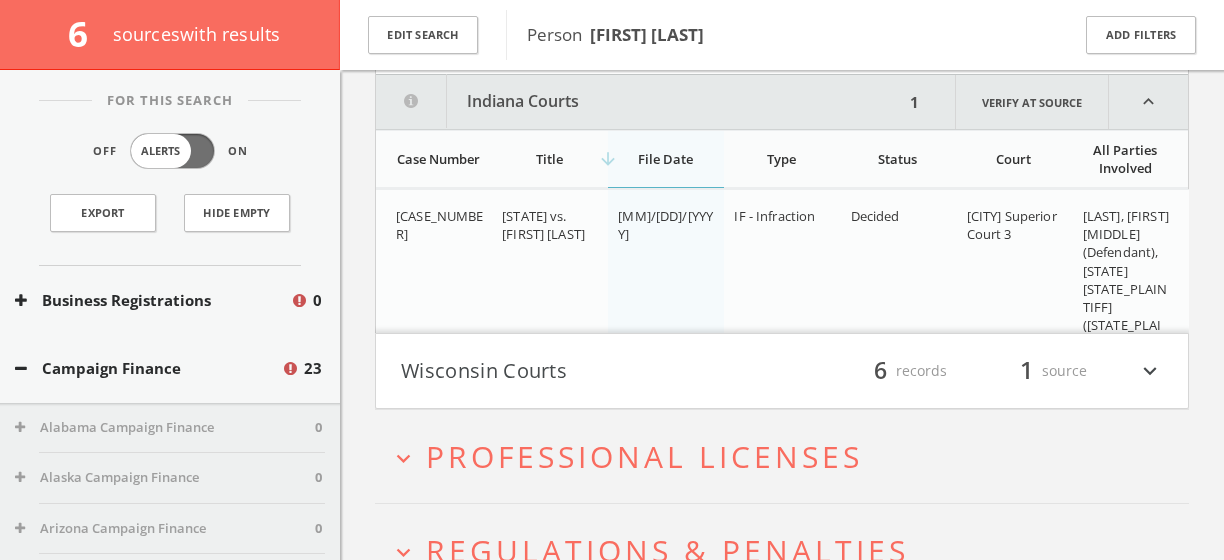 click on "Wisconsin Courts" at bounding box center (591, 371) 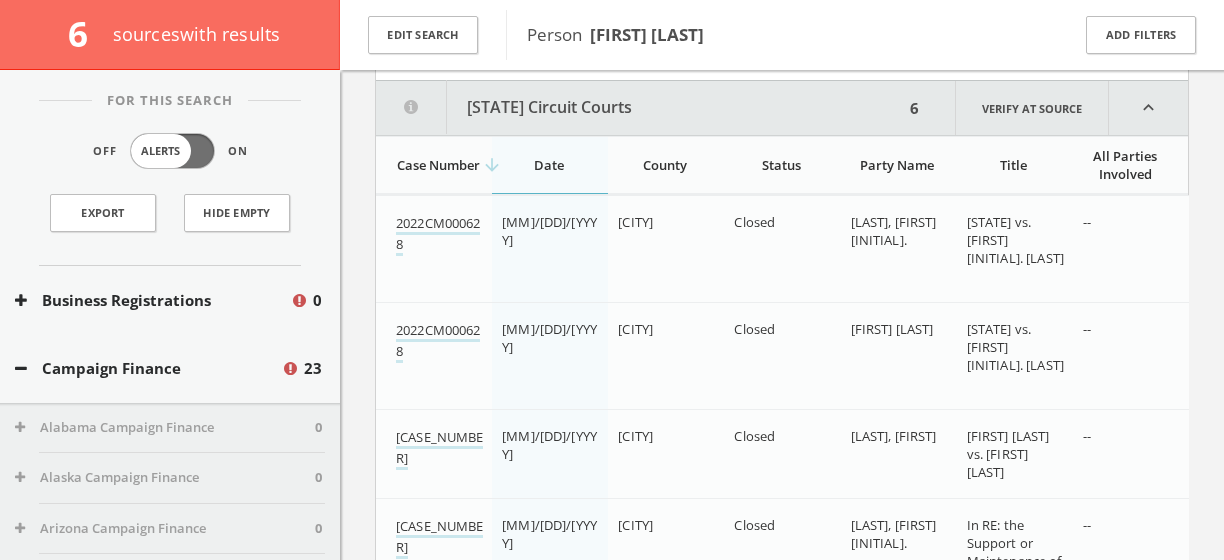 scroll, scrollTop: 1322, scrollLeft: 0, axis: vertical 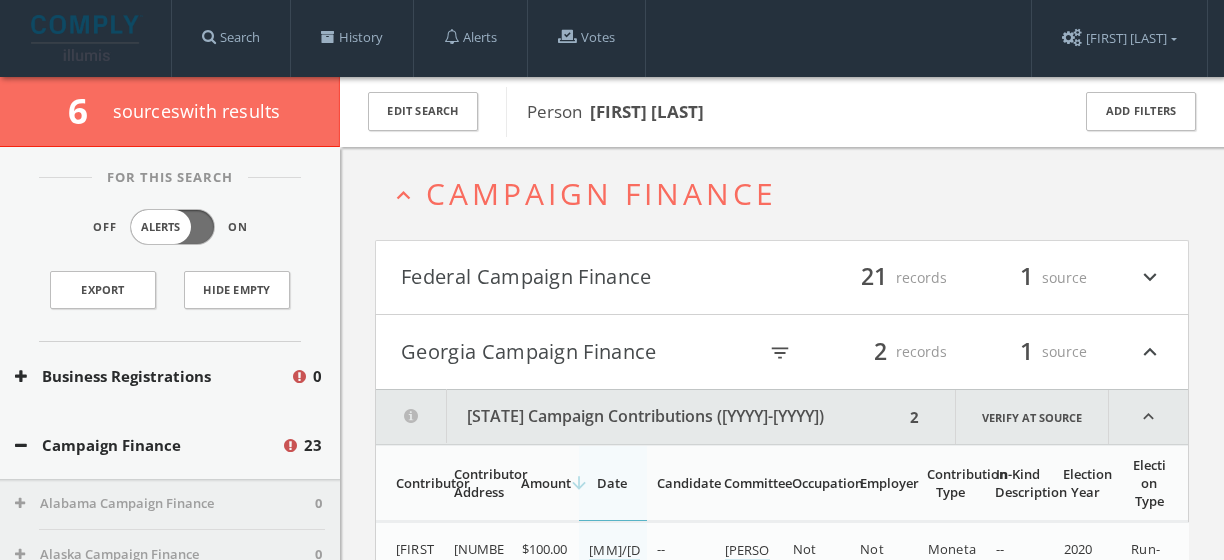 click on "Federal Campaign Finance" at bounding box center (591, 278) 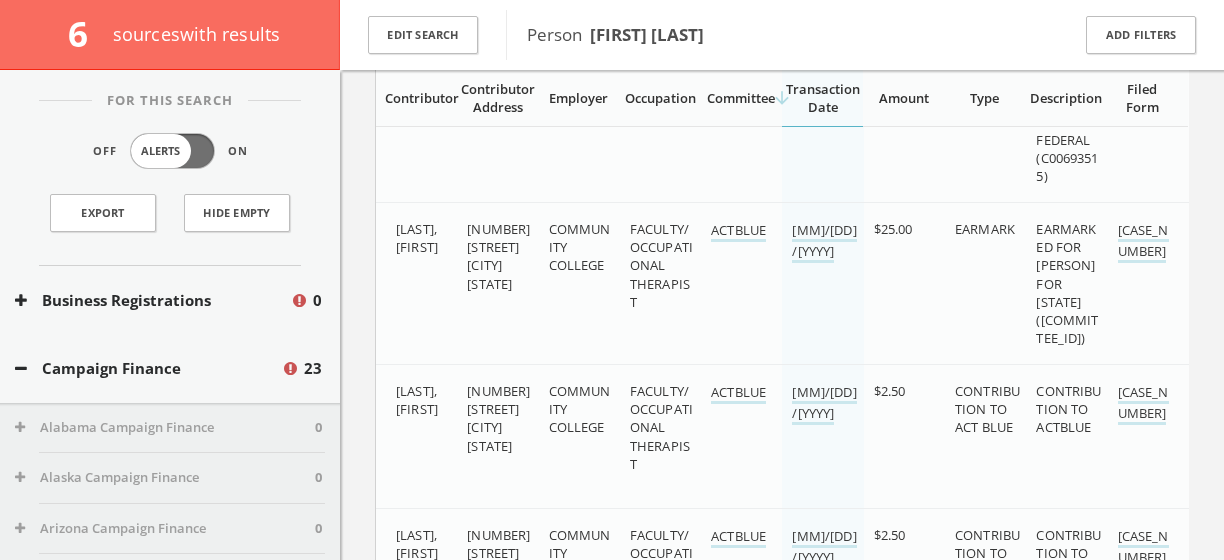 scroll, scrollTop: 2544, scrollLeft: 0, axis: vertical 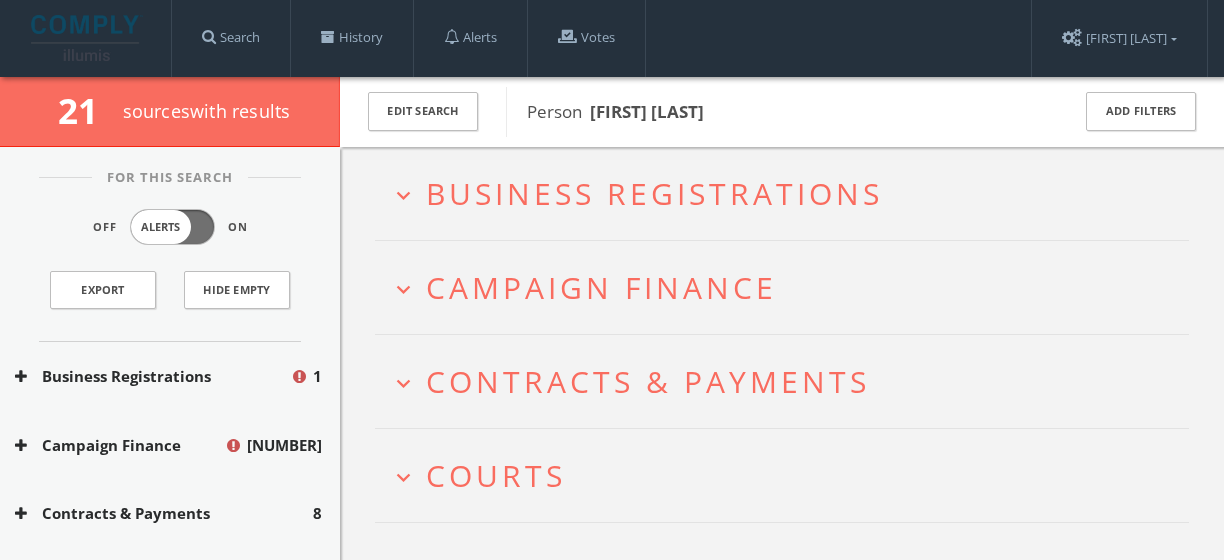 click on "Business Registrations" at bounding box center (654, 193) 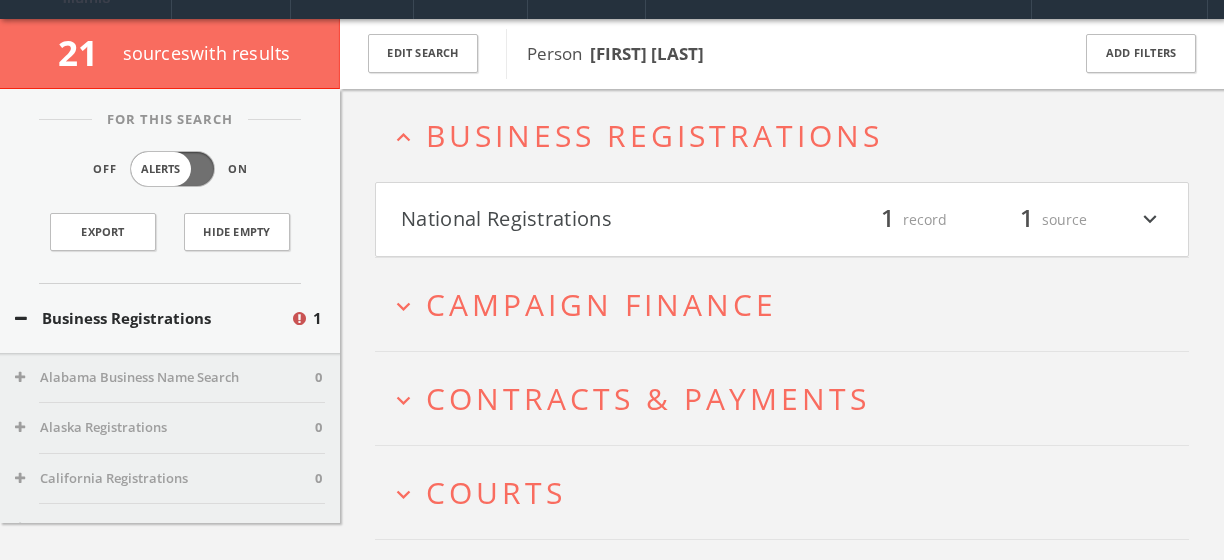 click on "National Registrations filter_list 1 record  1 source  expand_more" at bounding box center [782, 220] 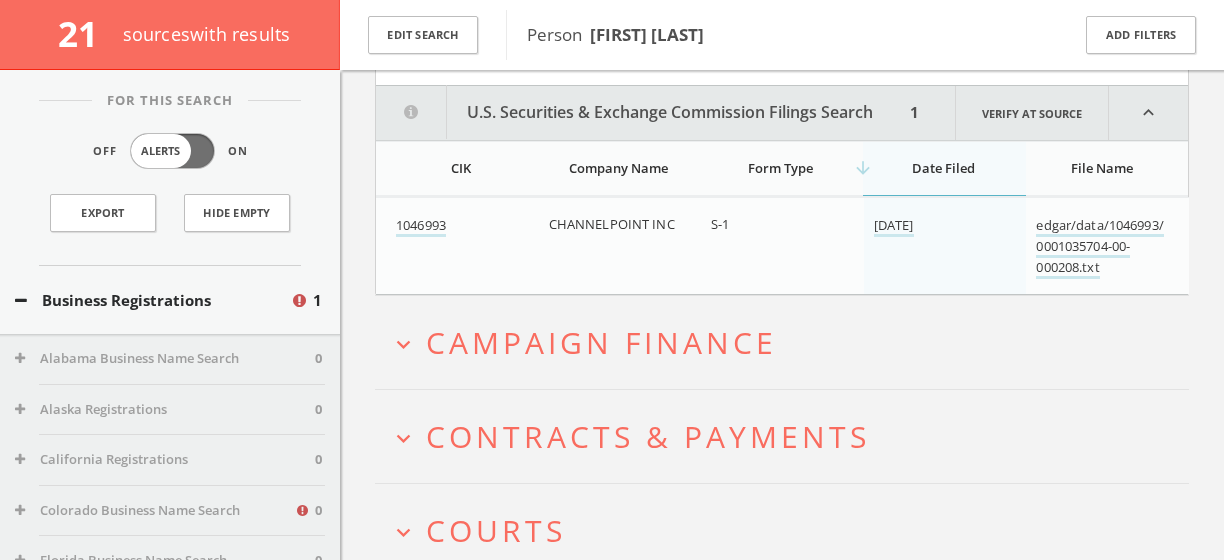 scroll, scrollTop: 243, scrollLeft: 0, axis: vertical 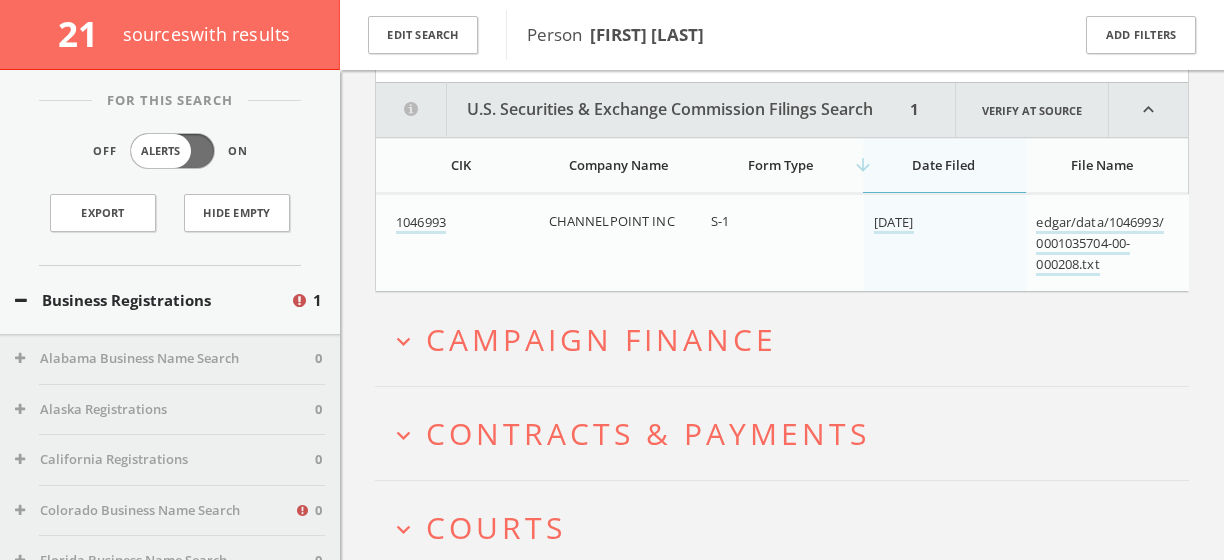 click on "Campaign Finance" at bounding box center (601, 339) 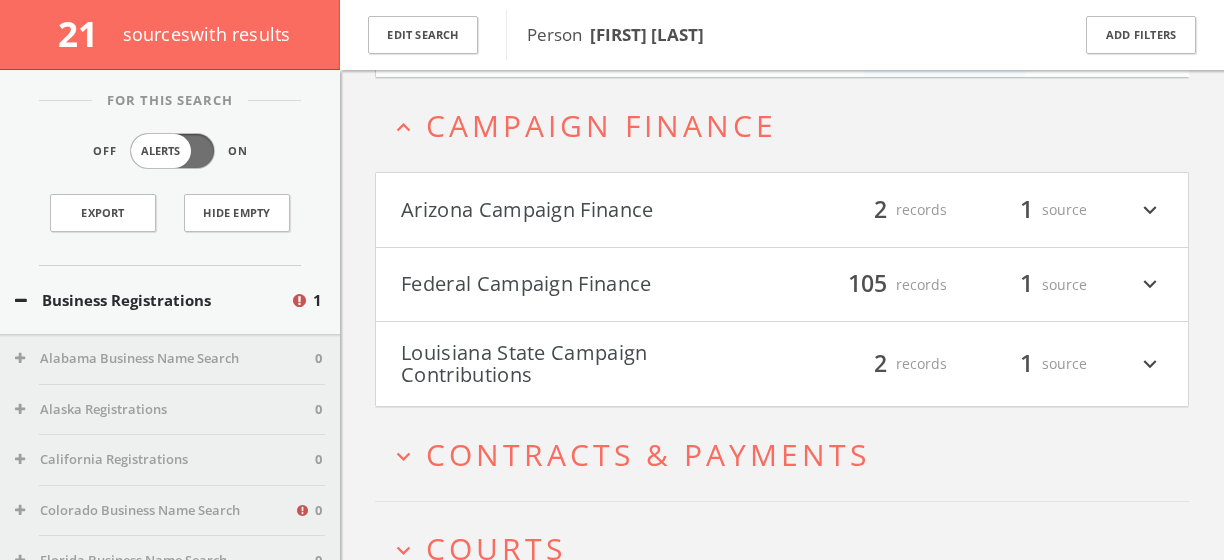 scroll, scrollTop: 464, scrollLeft: 0, axis: vertical 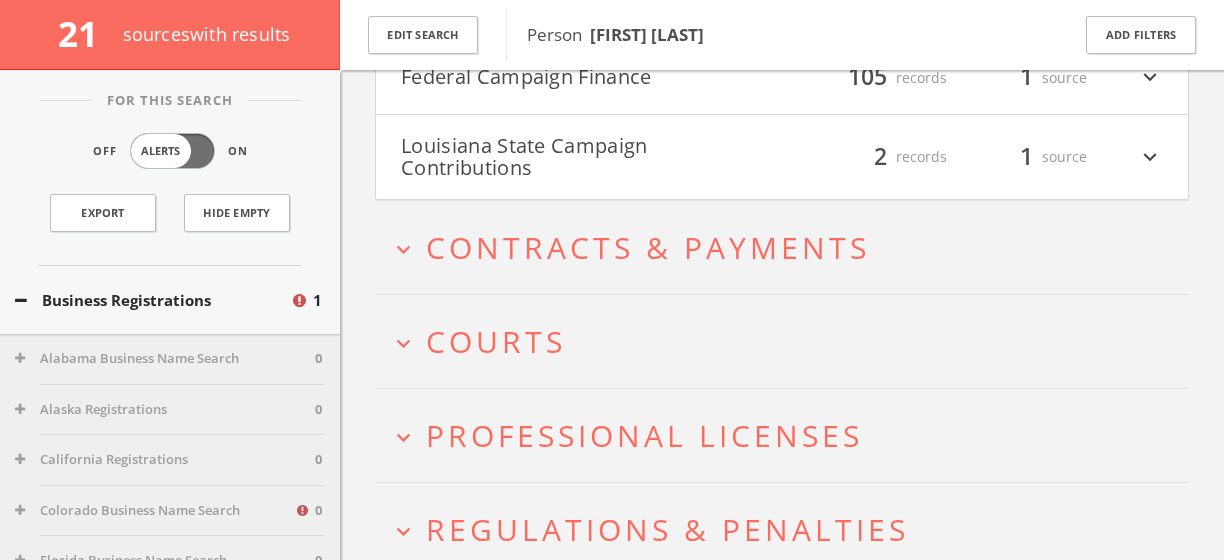 click on "Louisiana State Campaign Contributions" at bounding box center (591, 157) 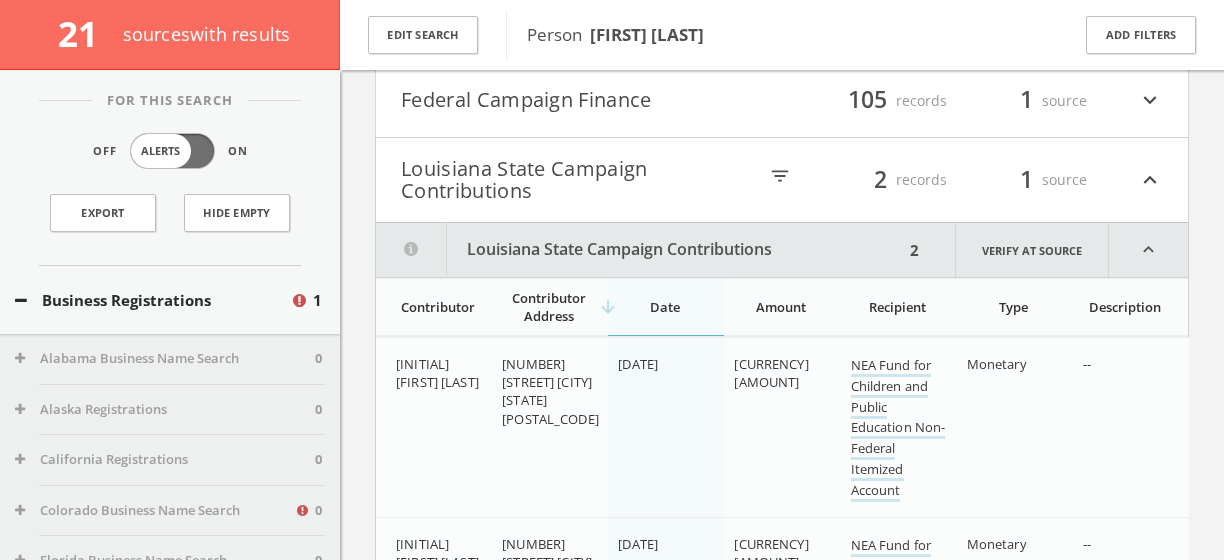 scroll, scrollTop: 590, scrollLeft: 0, axis: vertical 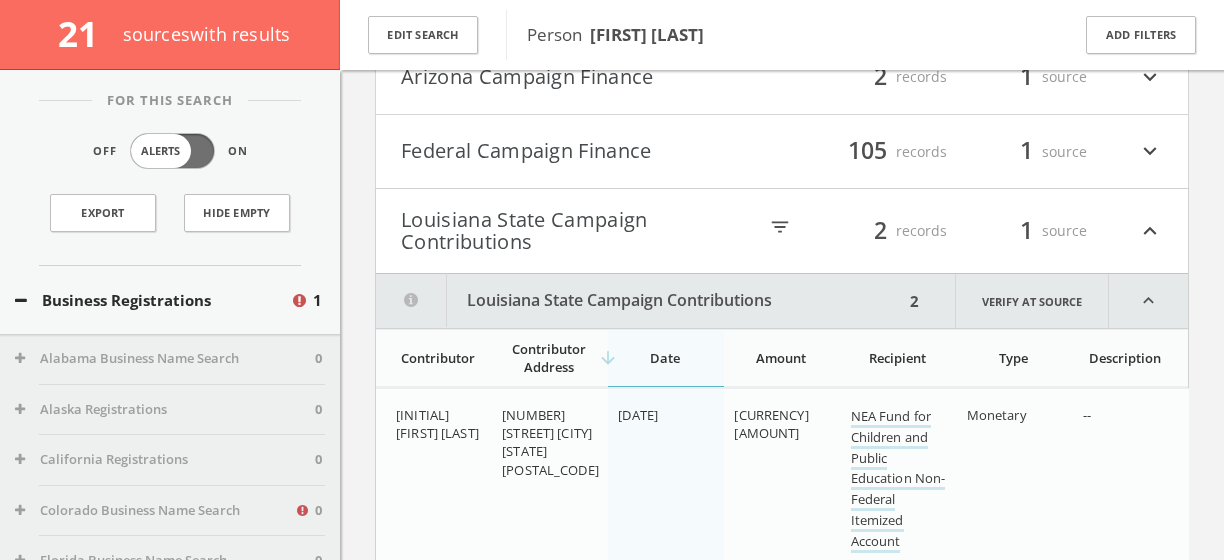 click on "Louisiana State Campaign Contributions" at bounding box center (640, 301) 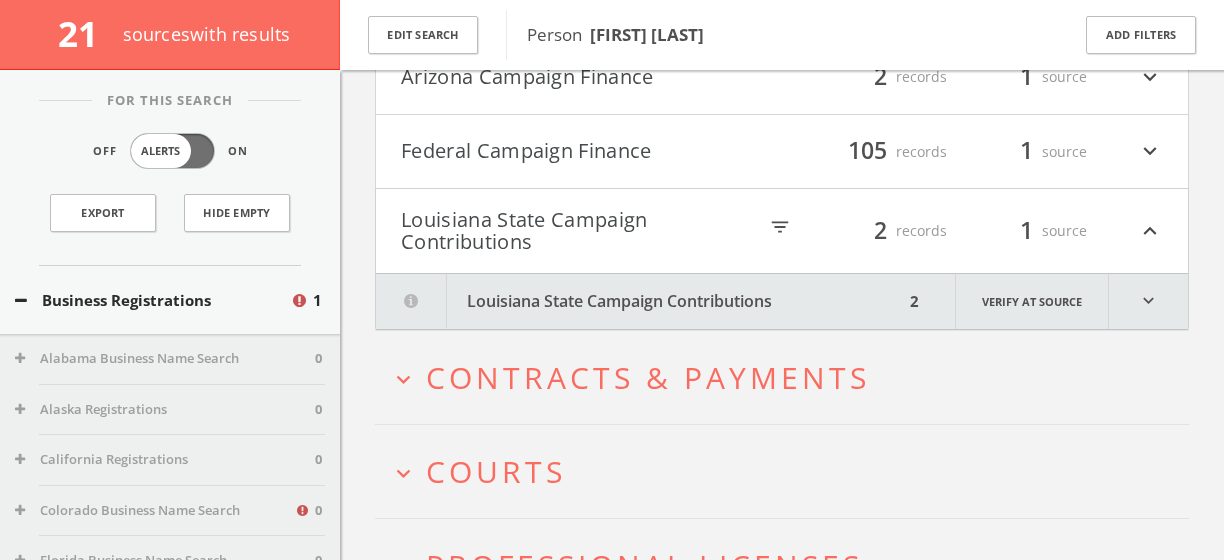 click on "Federal Campaign Finance filter_list 105 records 1 source  expand_more" at bounding box center (782, 152) 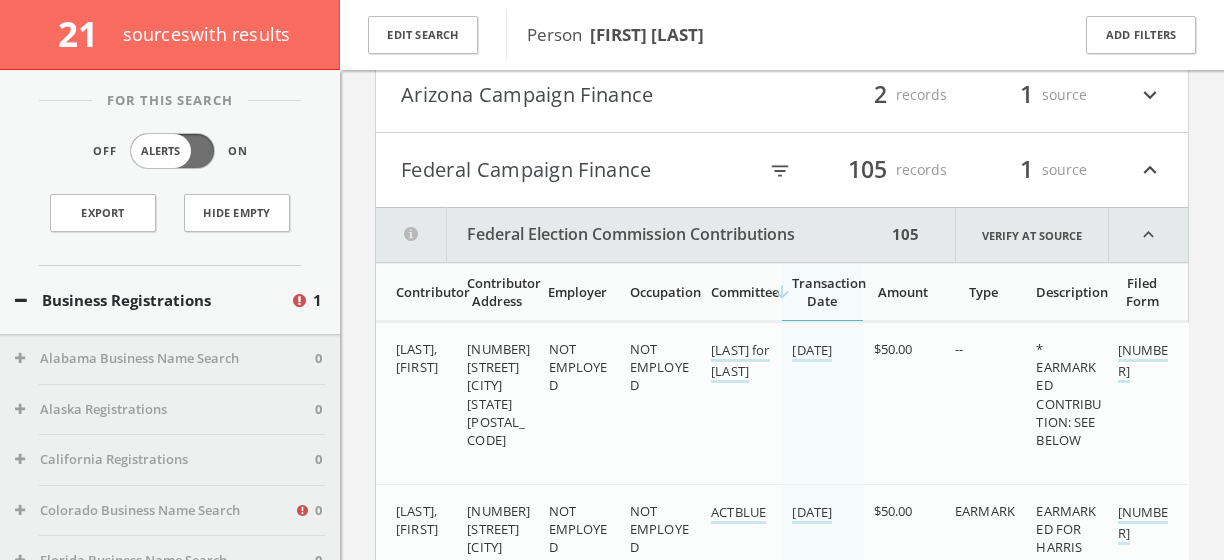 scroll, scrollTop: 505, scrollLeft: 0, axis: vertical 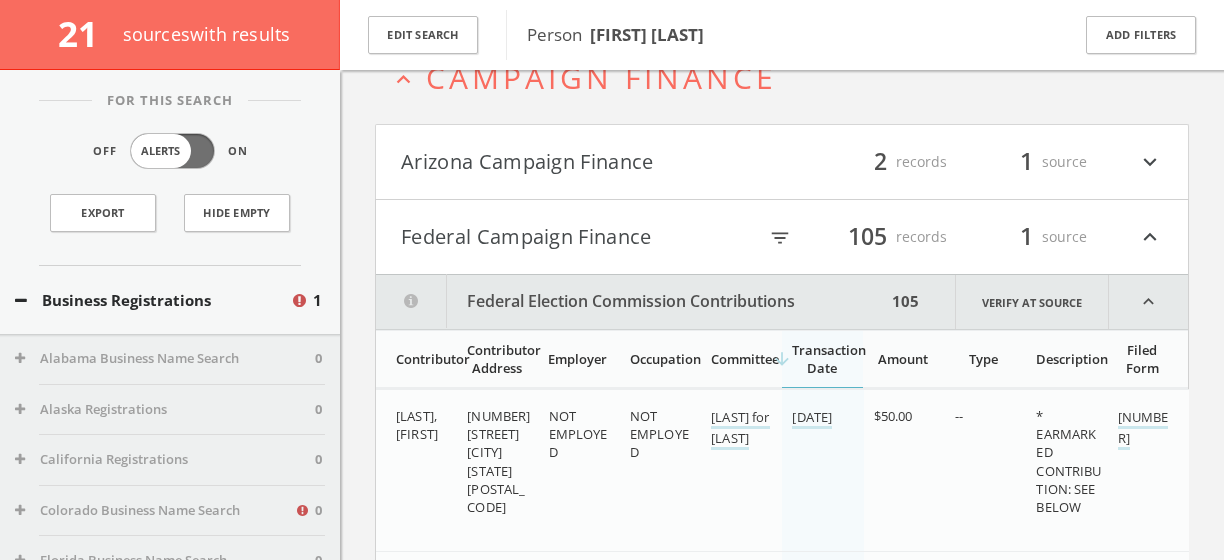 click on "Federal Campaign Finance" at bounding box center (578, 237) 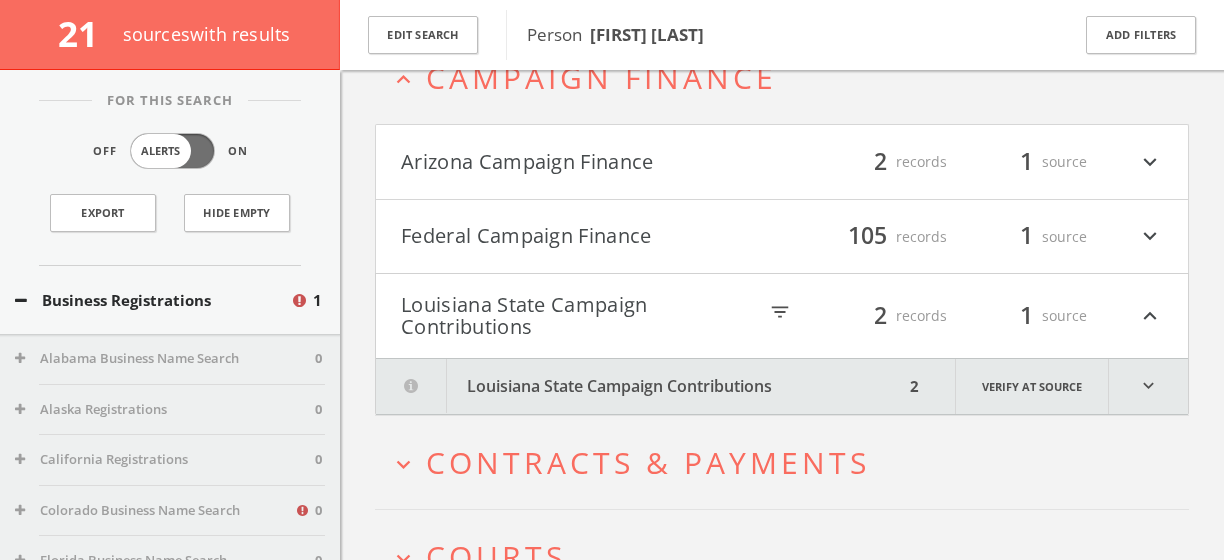 click on "Arizona Campaign Finance" at bounding box center (591, 162) 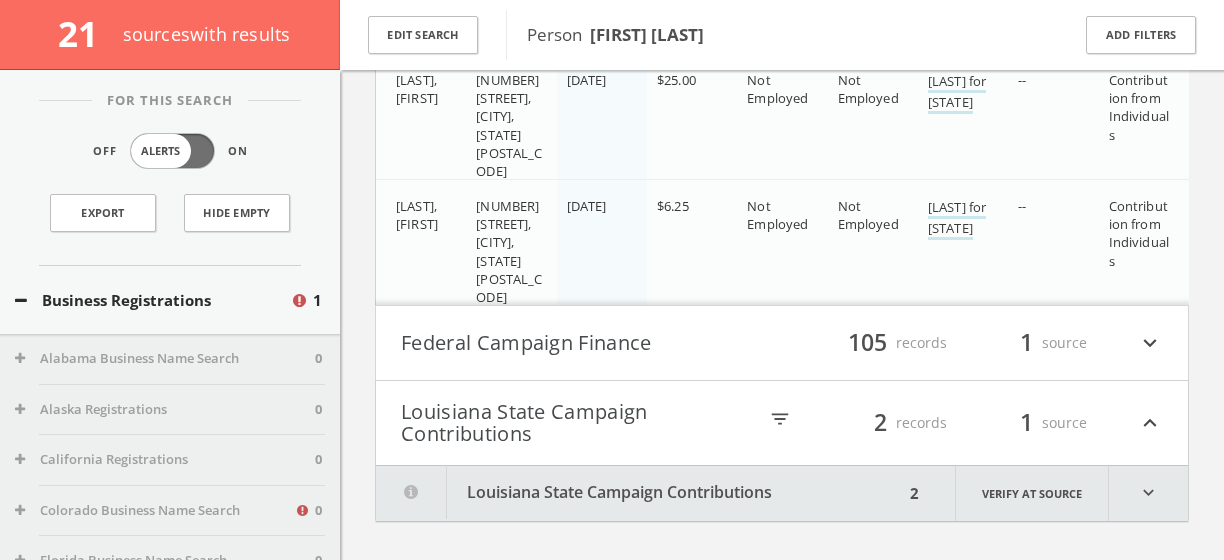 scroll, scrollTop: 831, scrollLeft: 0, axis: vertical 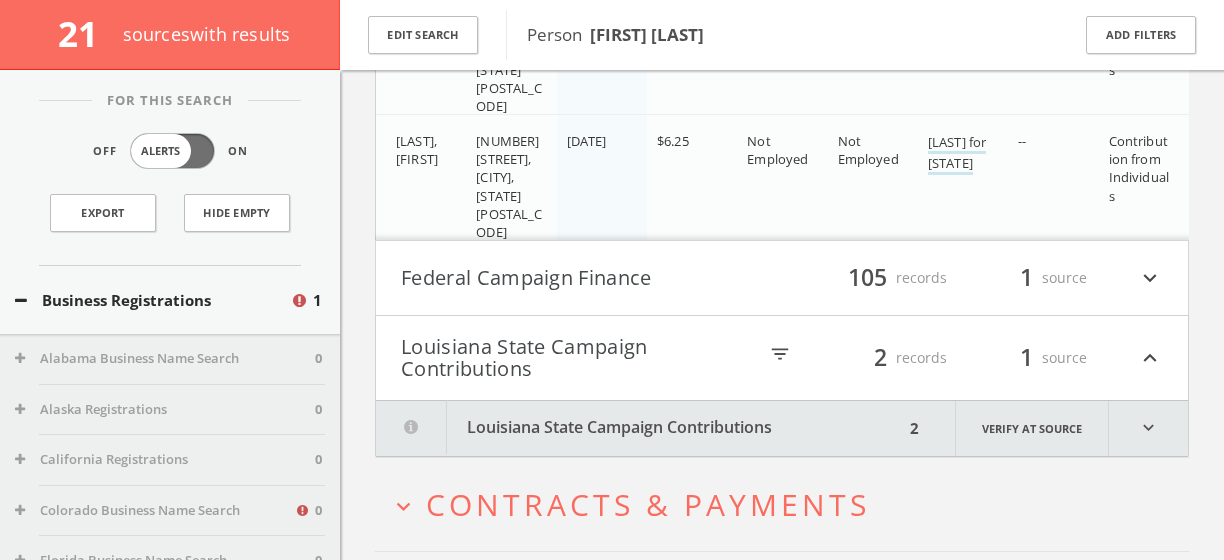 click on "Louisiana State Campaign Contributions" at bounding box center [578, 358] 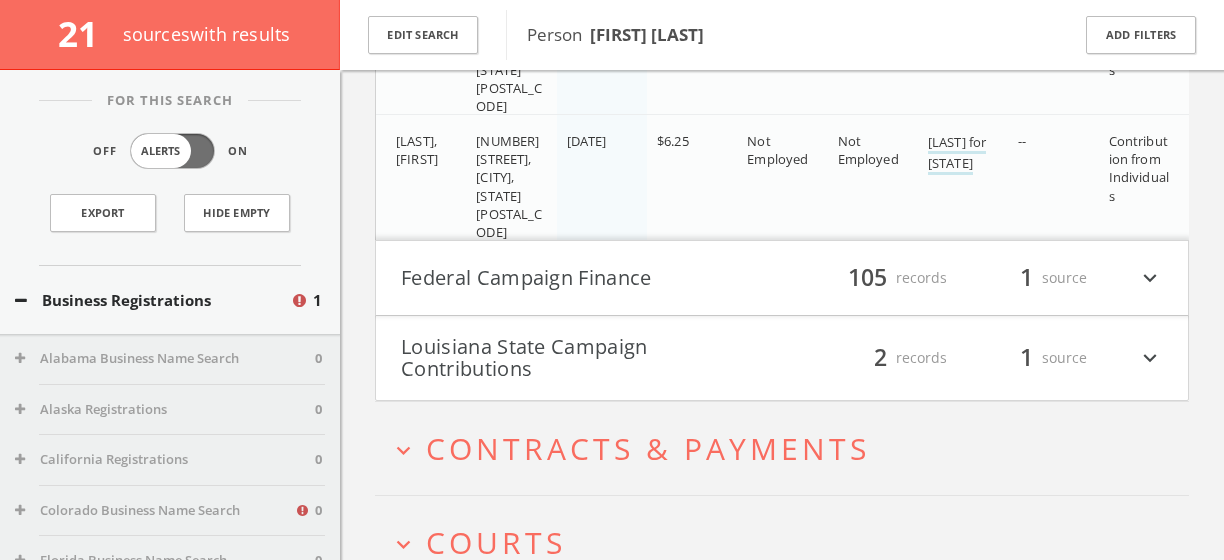 click on "Louisiana State Campaign Contributions" at bounding box center (591, 358) 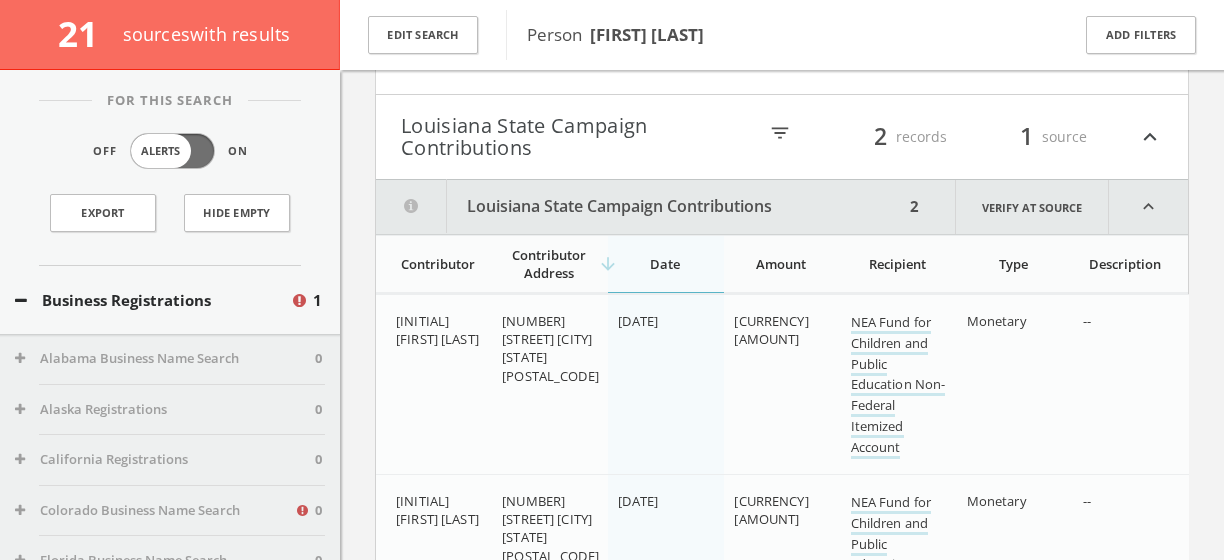 scroll, scrollTop: 956, scrollLeft: 0, axis: vertical 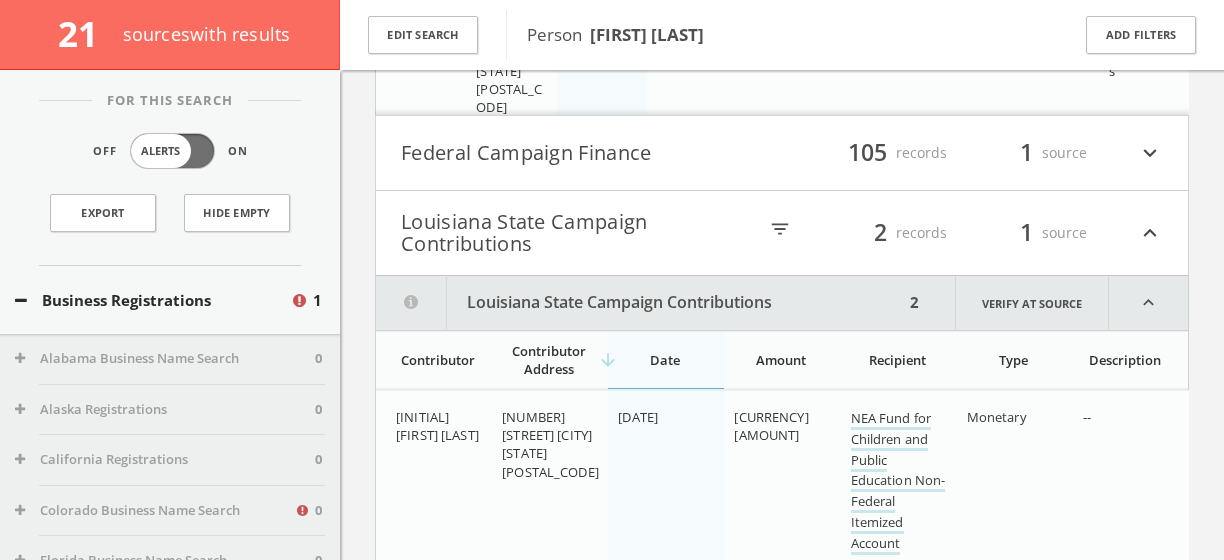 click on "Louisiana State Campaign Contributions" at bounding box center (578, 233) 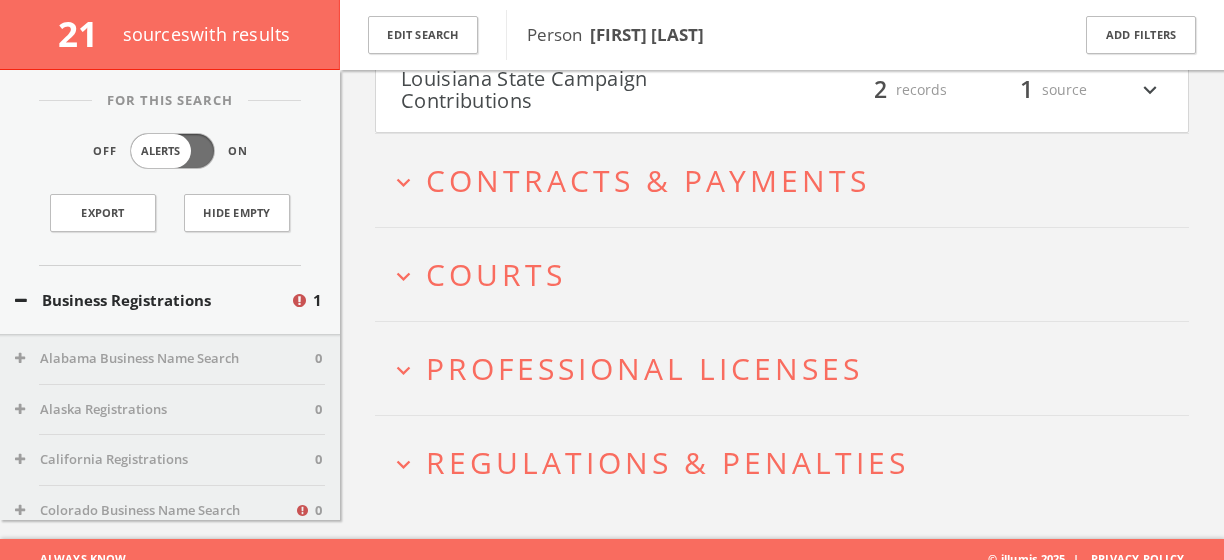 scroll, scrollTop: 1112, scrollLeft: 0, axis: vertical 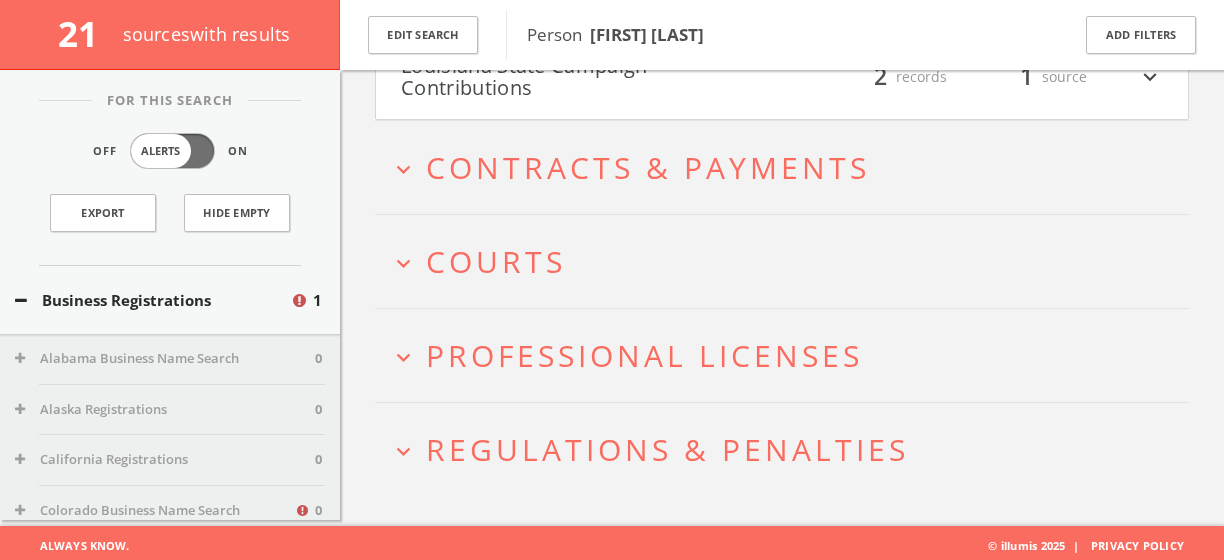 click on "Contracts & Payments" at bounding box center [648, 167] 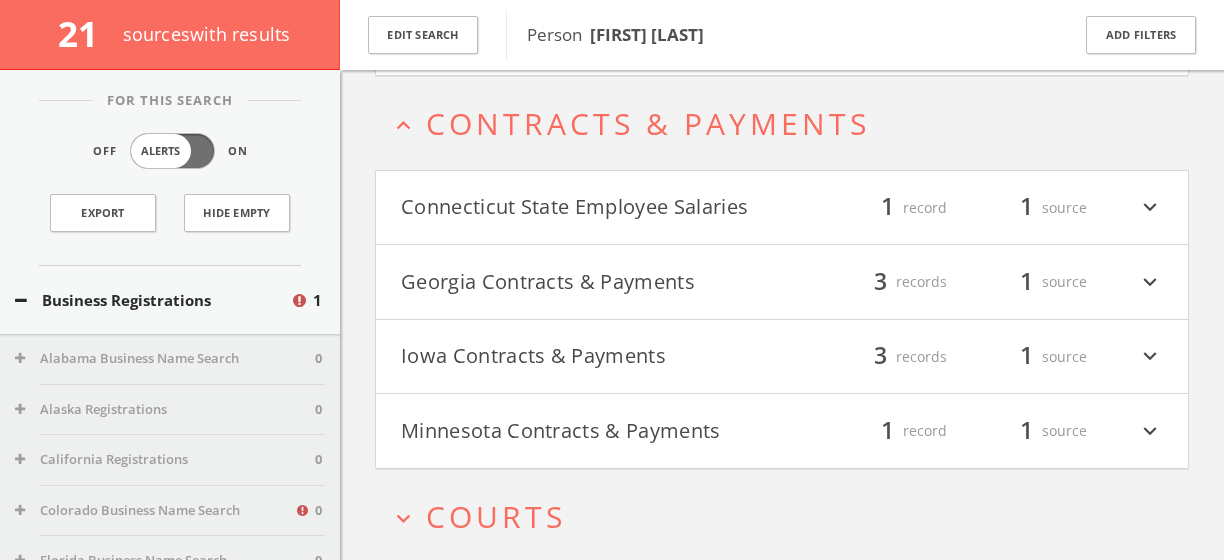 scroll, scrollTop: 1158, scrollLeft: 0, axis: vertical 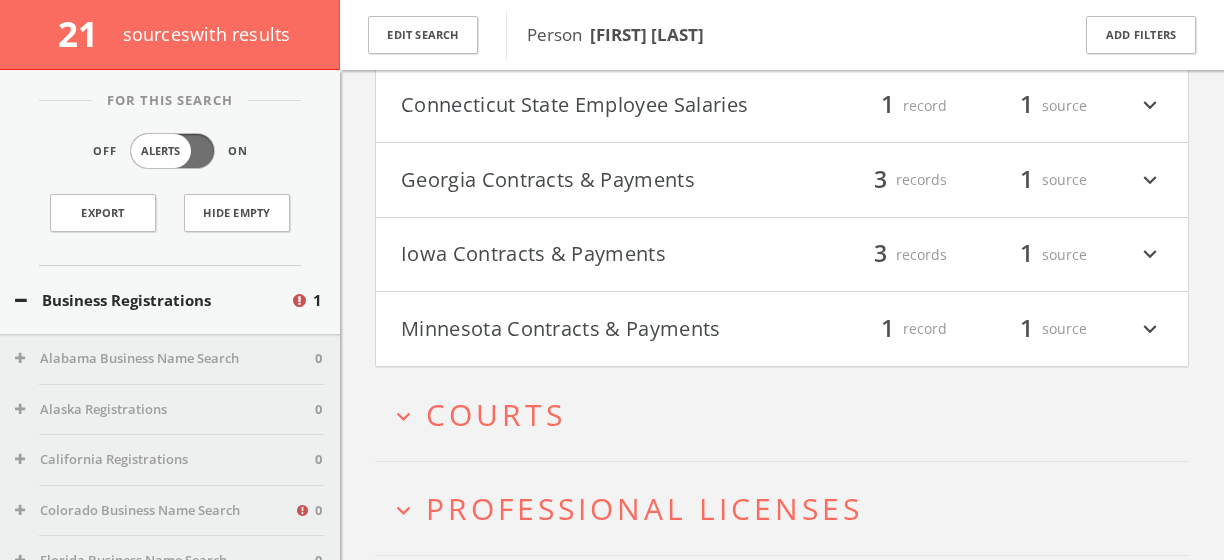 click on "expand_more Courts" at bounding box center (782, 414) 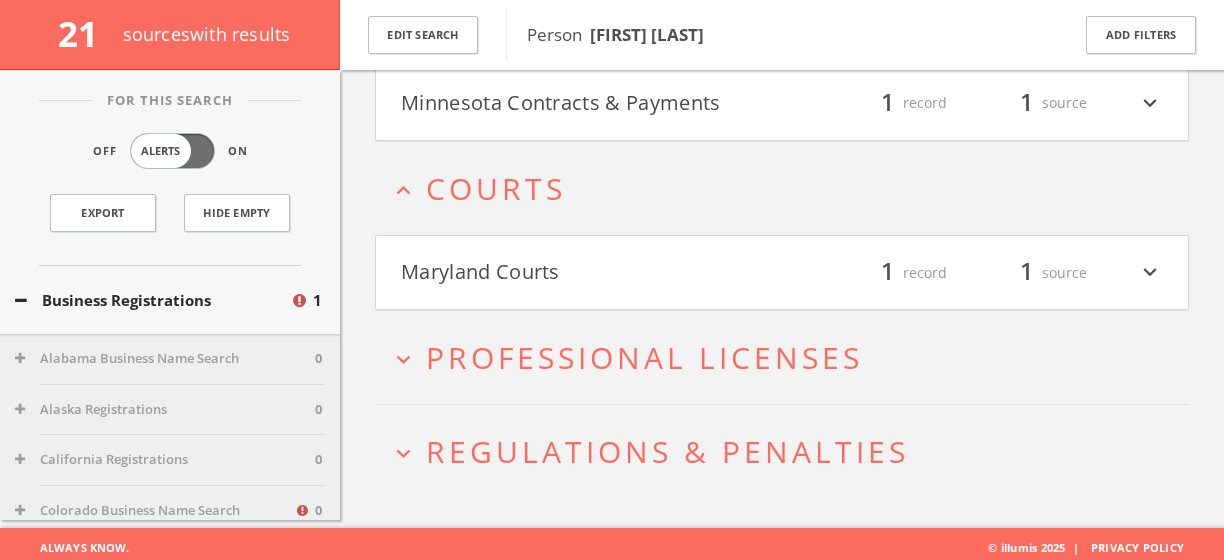 click on "Maryland Courts" at bounding box center (591, 273) 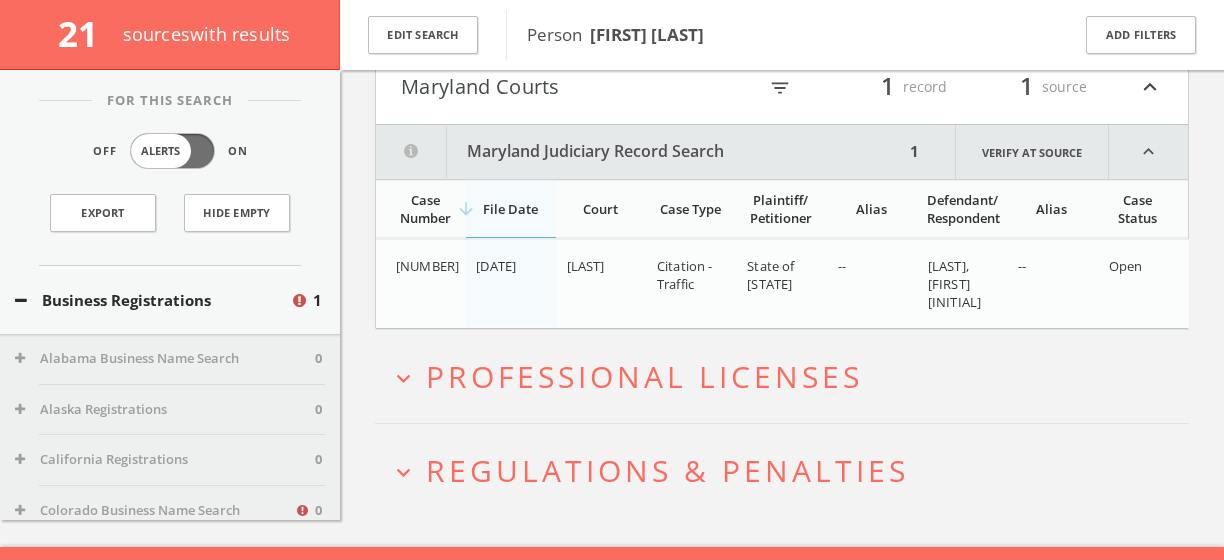 scroll, scrollTop: 1687, scrollLeft: 0, axis: vertical 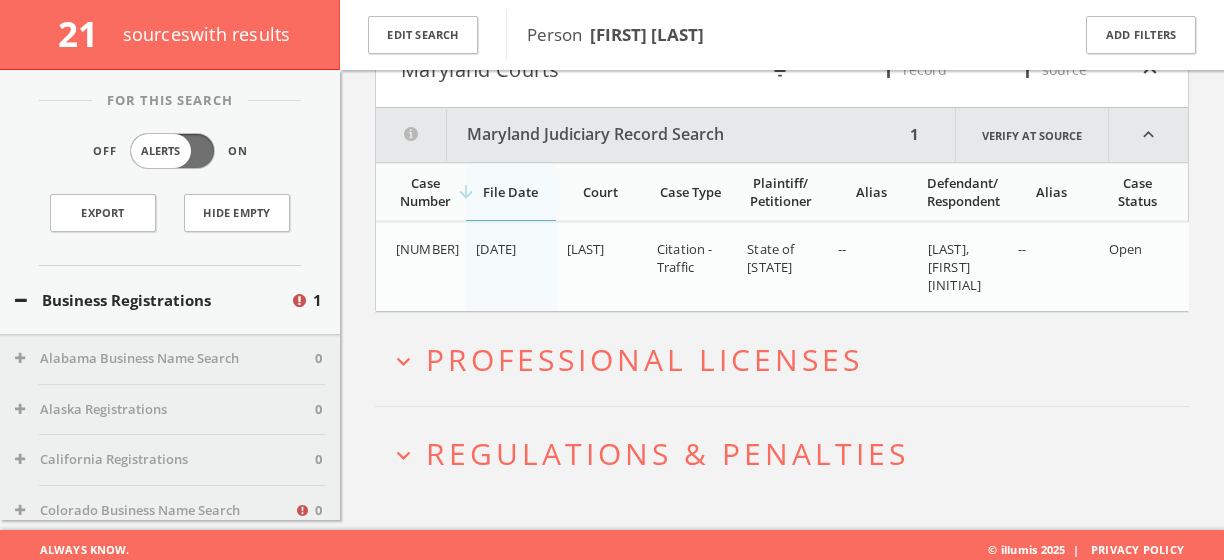 click on "Professional Licenses" at bounding box center (644, 359) 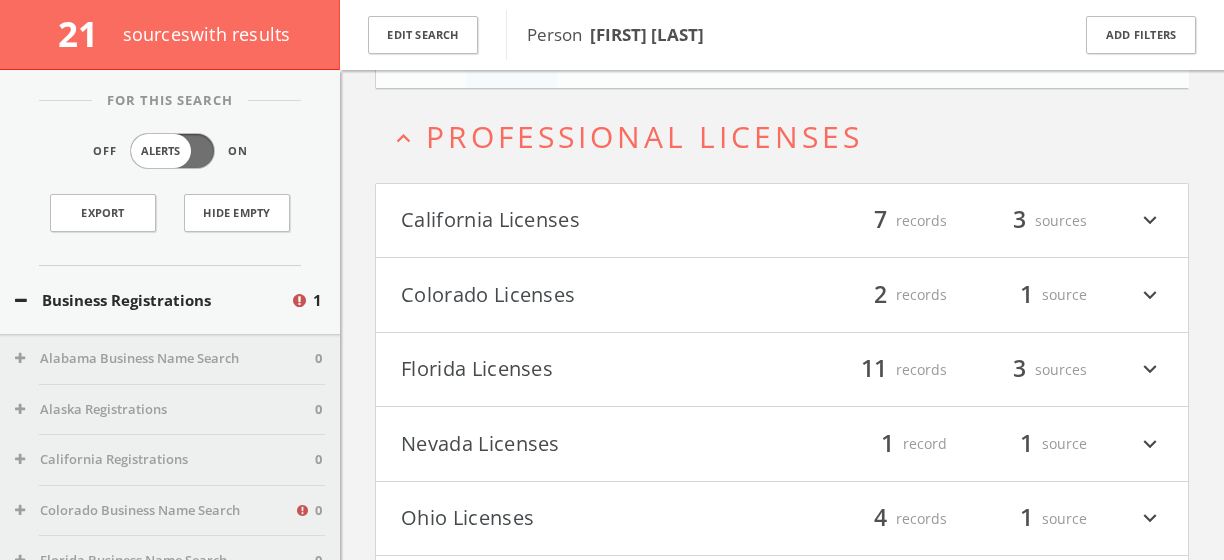 scroll, scrollTop: 1920, scrollLeft: 0, axis: vertical 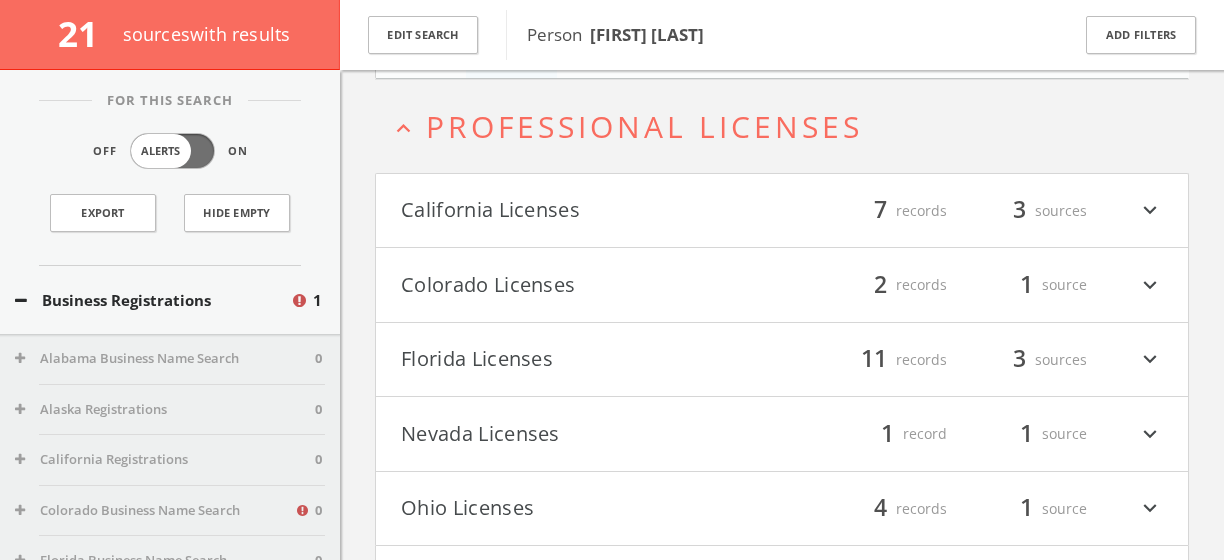 click on "Florida Licenses filter_list 11 records 3 sources expand_more" at bounding box center [782, 360] 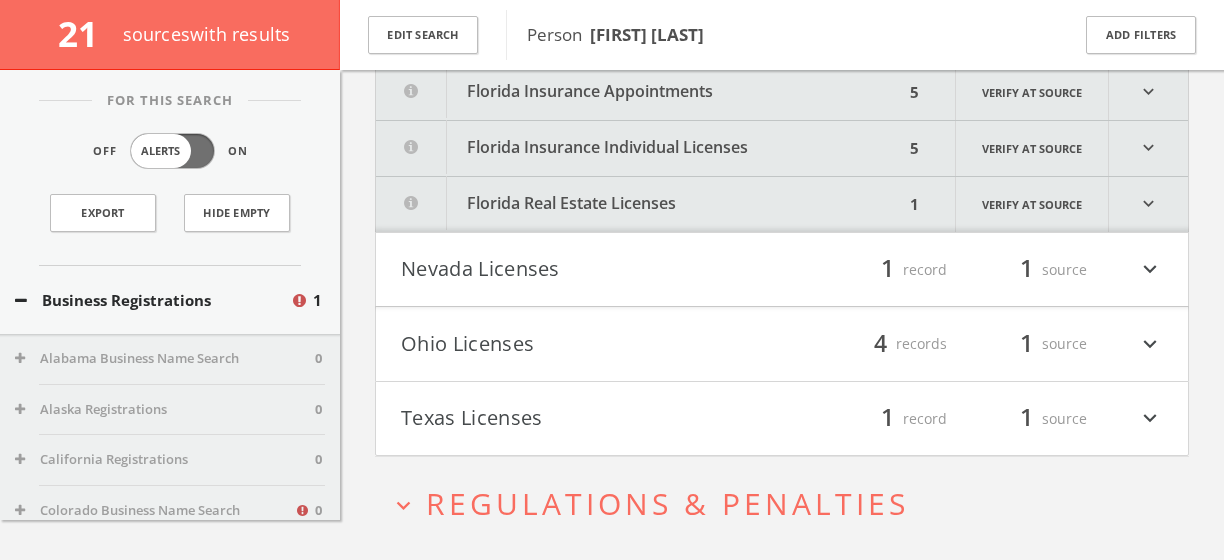 scroll, scrollTop: 2300, scrollLeft: 0, axis: vertical 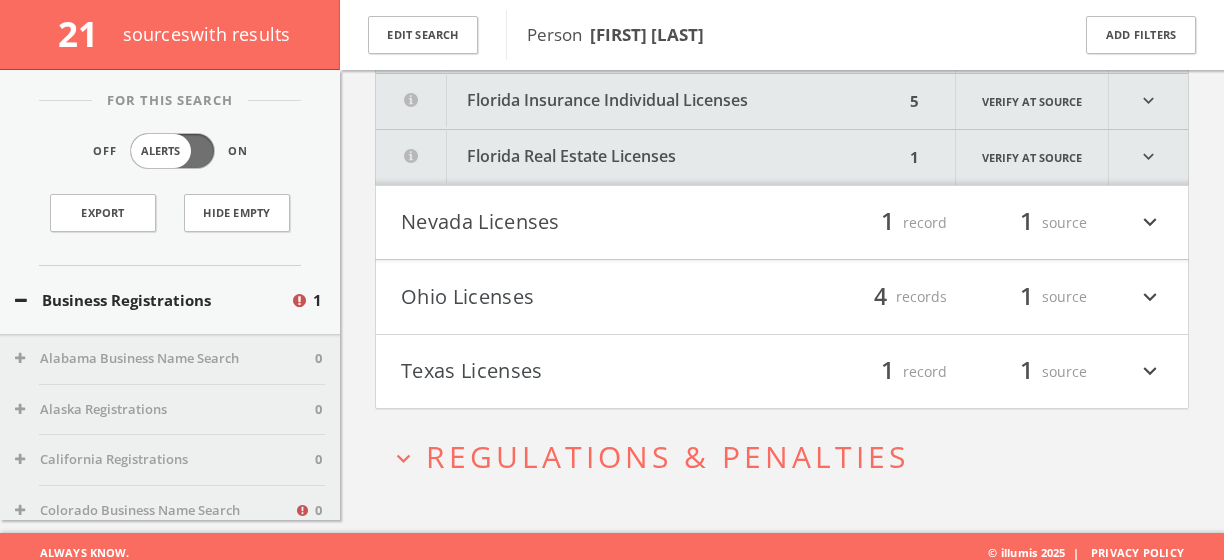 click on "Regulations & Penalties" at bounding box center (667, 456) 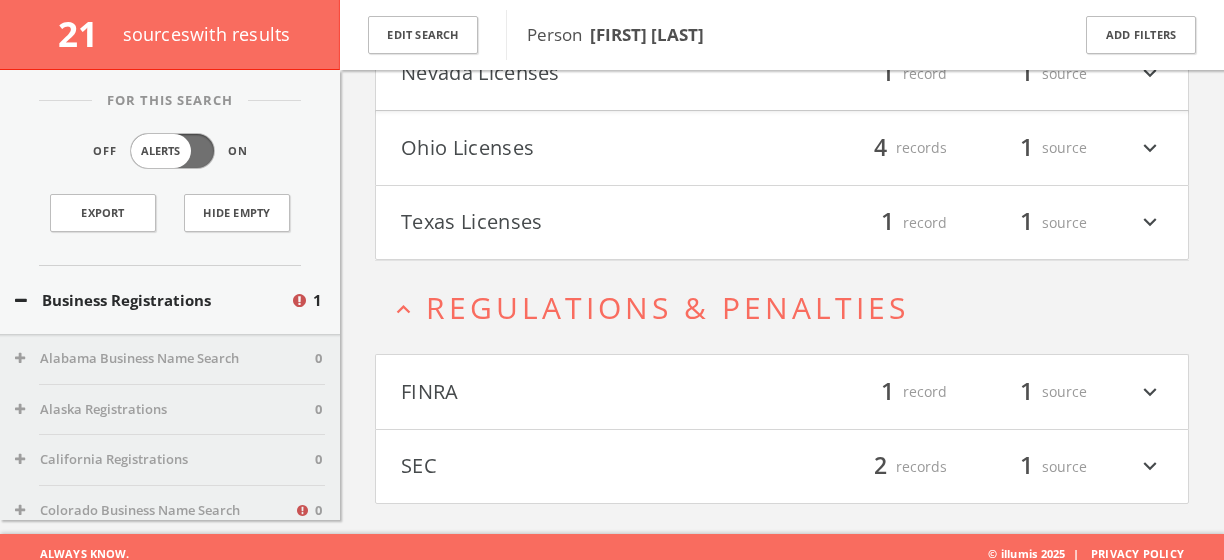 click on "FINRA" at bounding box center [591, 392] 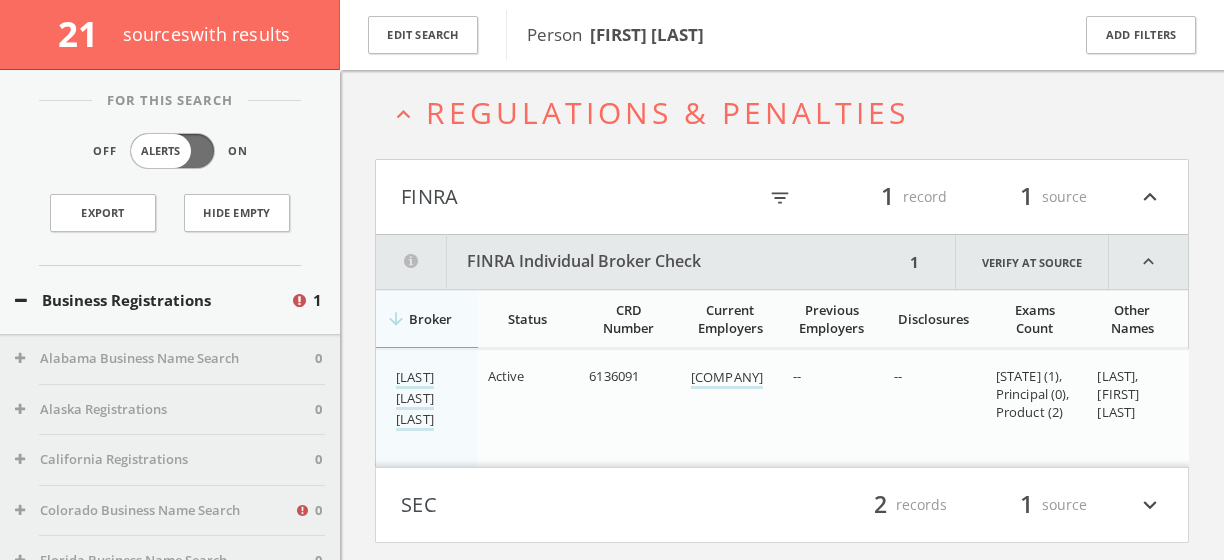 scroll, scrollTop: 2682, scrollLeft: 0, axis: vertical 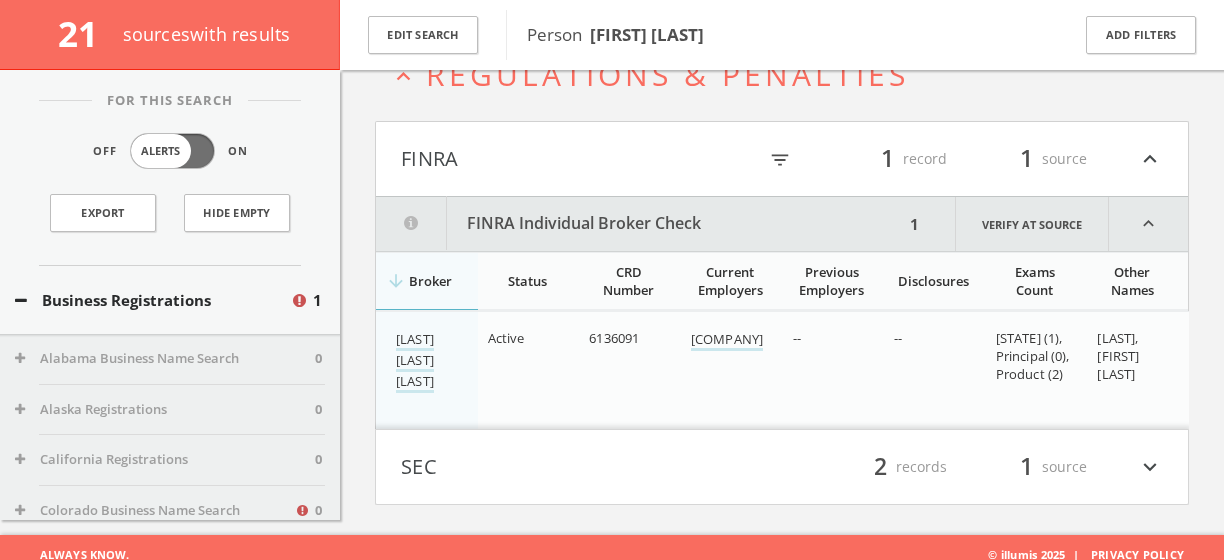 click on "SEC" at bounding box center [591, 467] 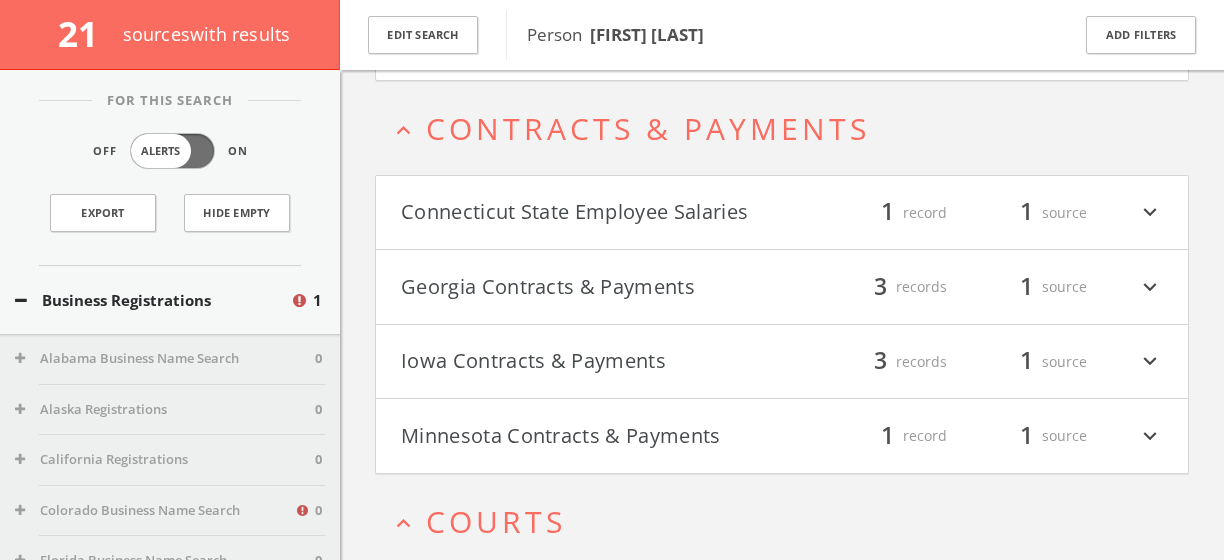 scroll, scrollTop: 1101, scrollLeft: 0, axis: vertical 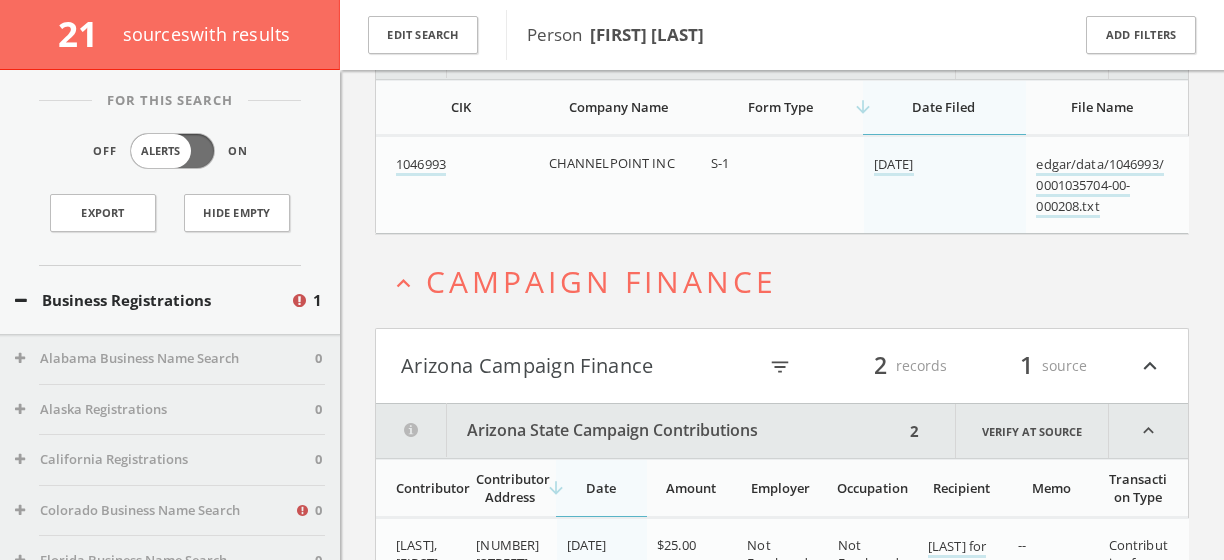 click on "Arizona Campaign Finance" at bounding box center [578, 366] 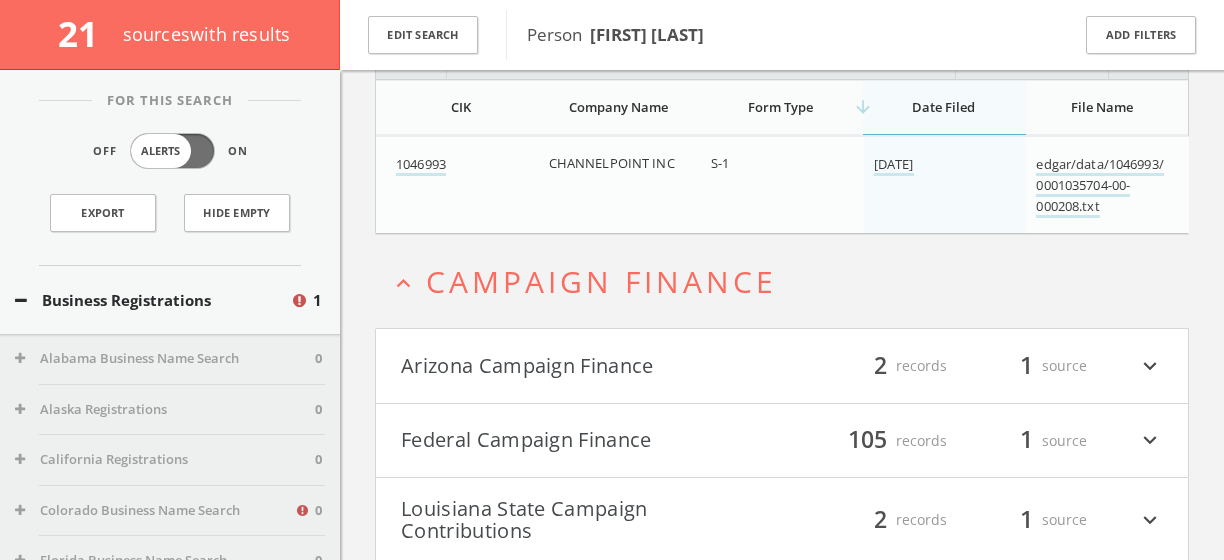 click on "Federal Campaign Finance" at bounding box center [591, 441] 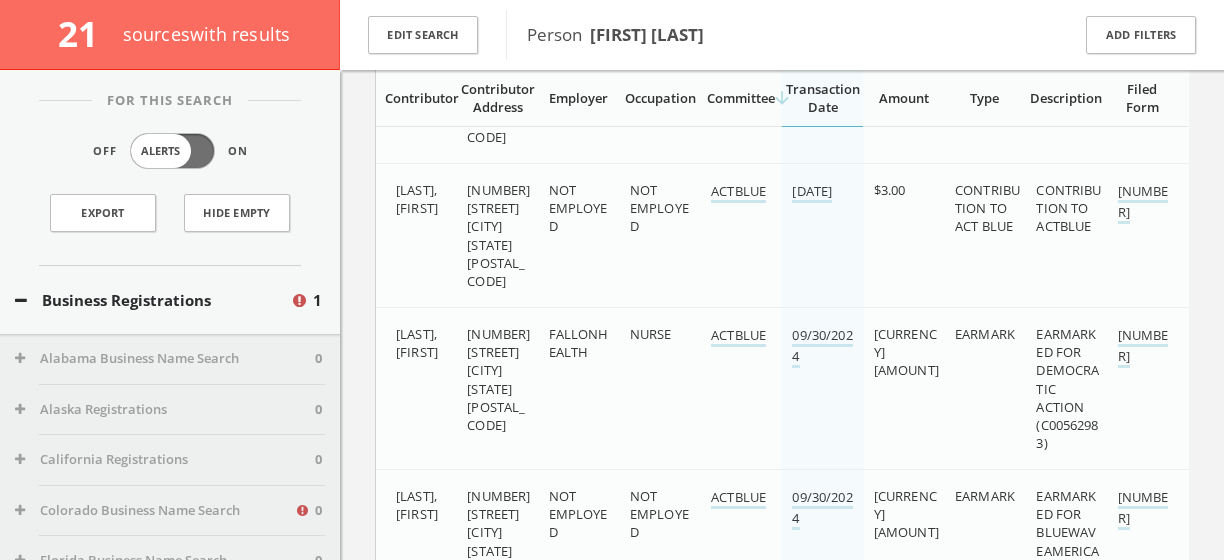 scroll, scrollTop: 2505, scrollLeft: 0, axis: vertical 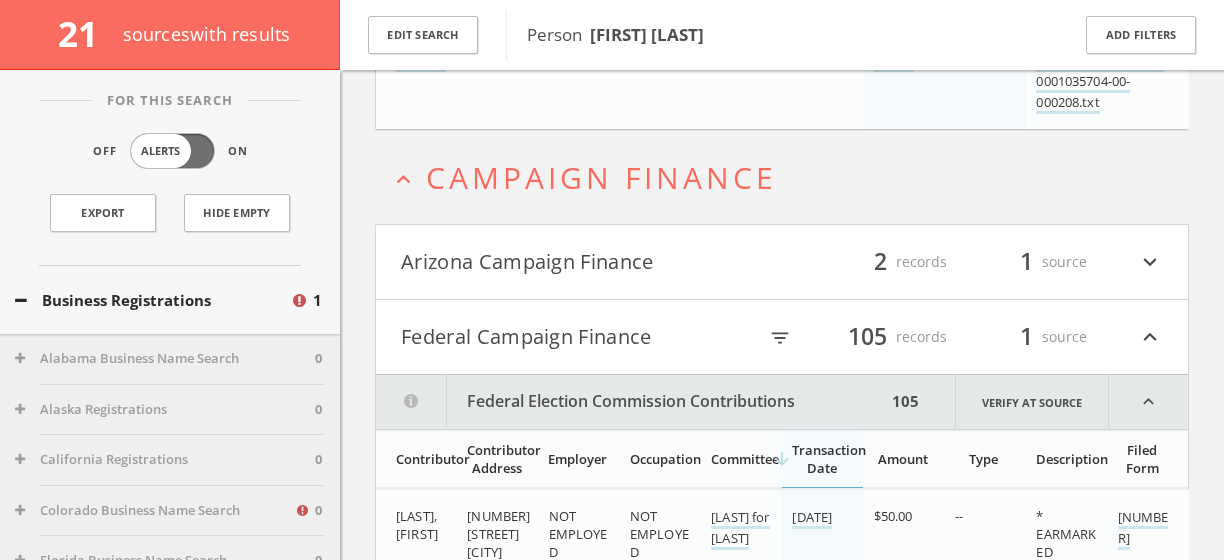 click on "Federal Campaign Finance" at bounding box center (578, 337) 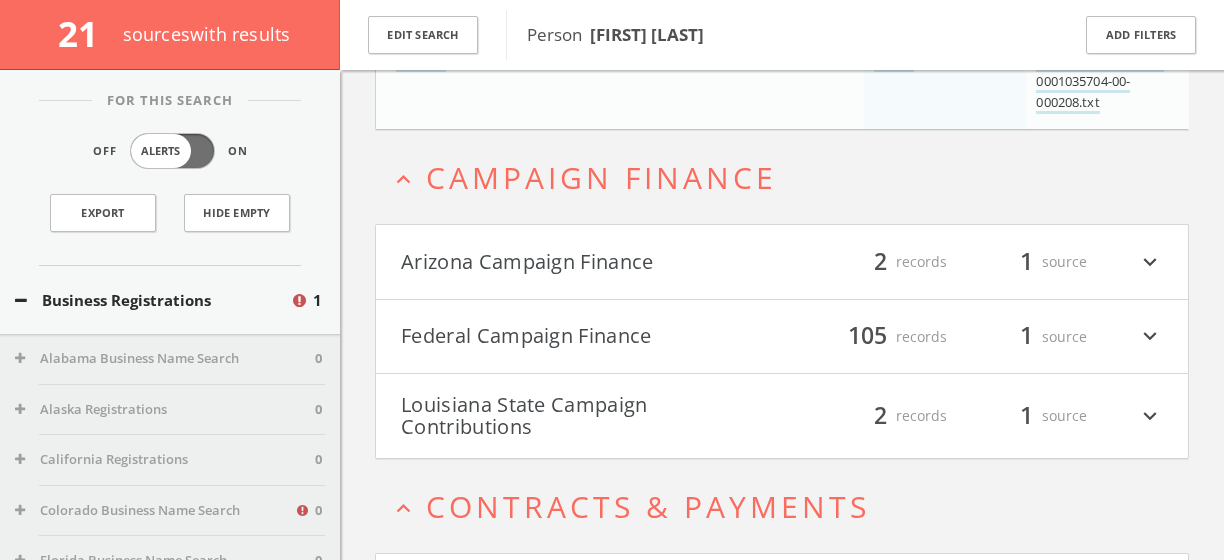 click on "Arizona Campaign Finance filter_list 2 records 1 source  expand_more" at bounding box center (782, 262) 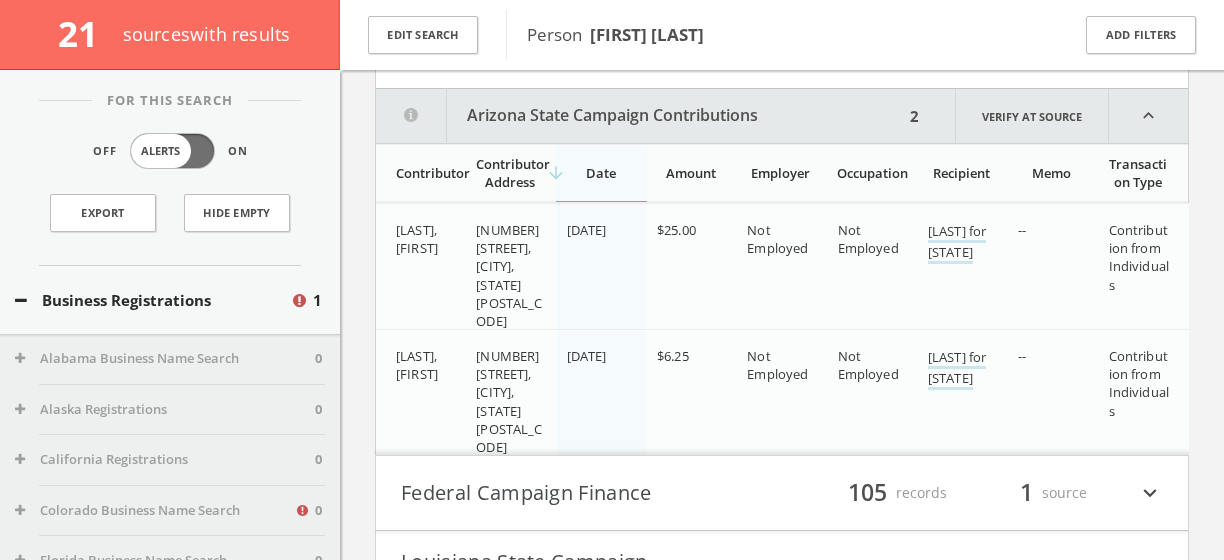 scroll, scrollTop: 631, scrollLeft: 0, axis: vertical 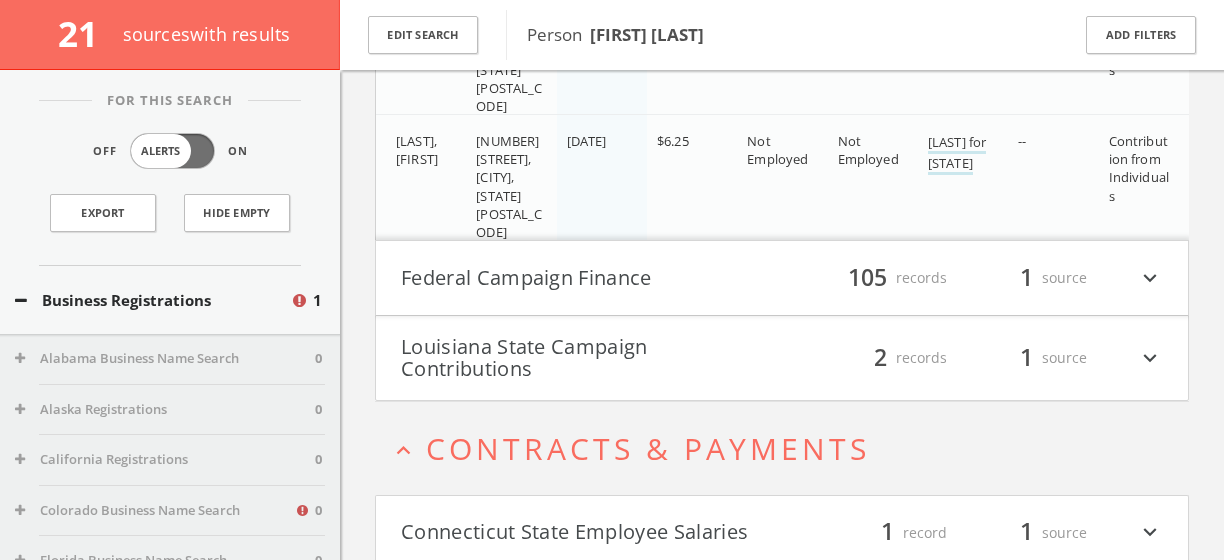 click on "Louisiana State Campaign Contributions" at bounding box center (591, 358) 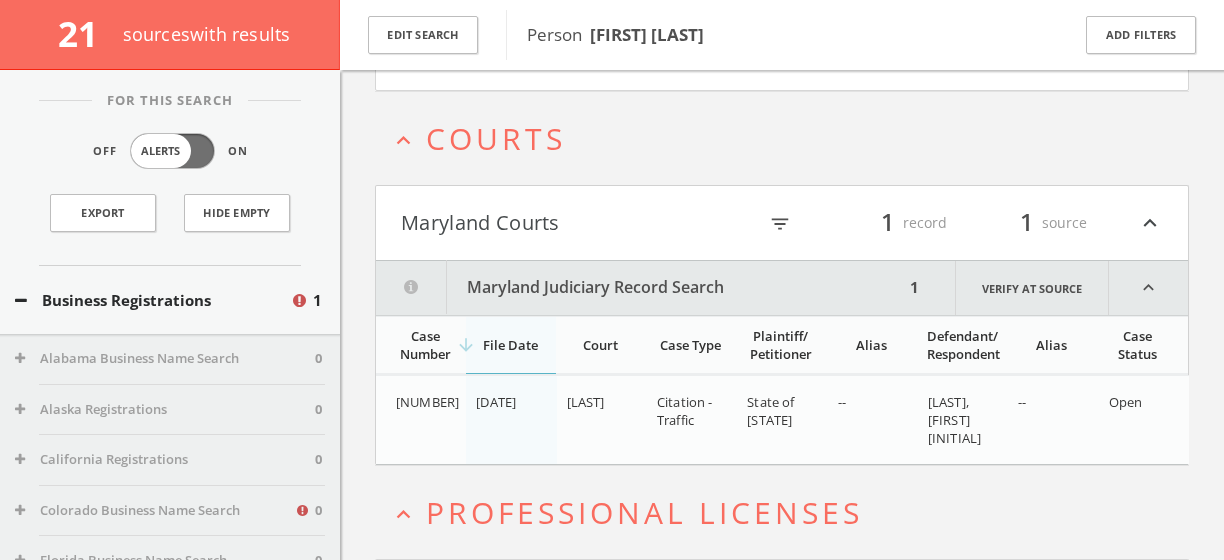 scroll, scrollTop: 2056, scrollLeft: 0, axis: vertical 